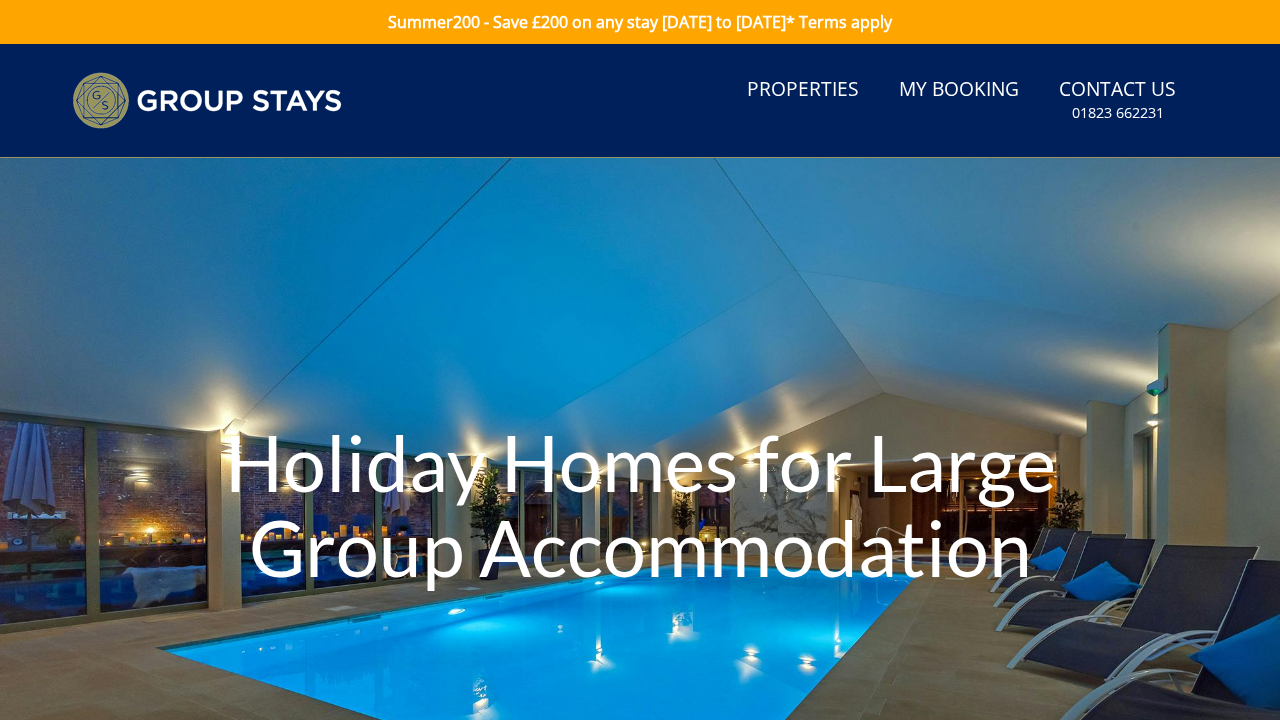 scroll, scrollTop: 0, scrollLeft: 0, axis: both 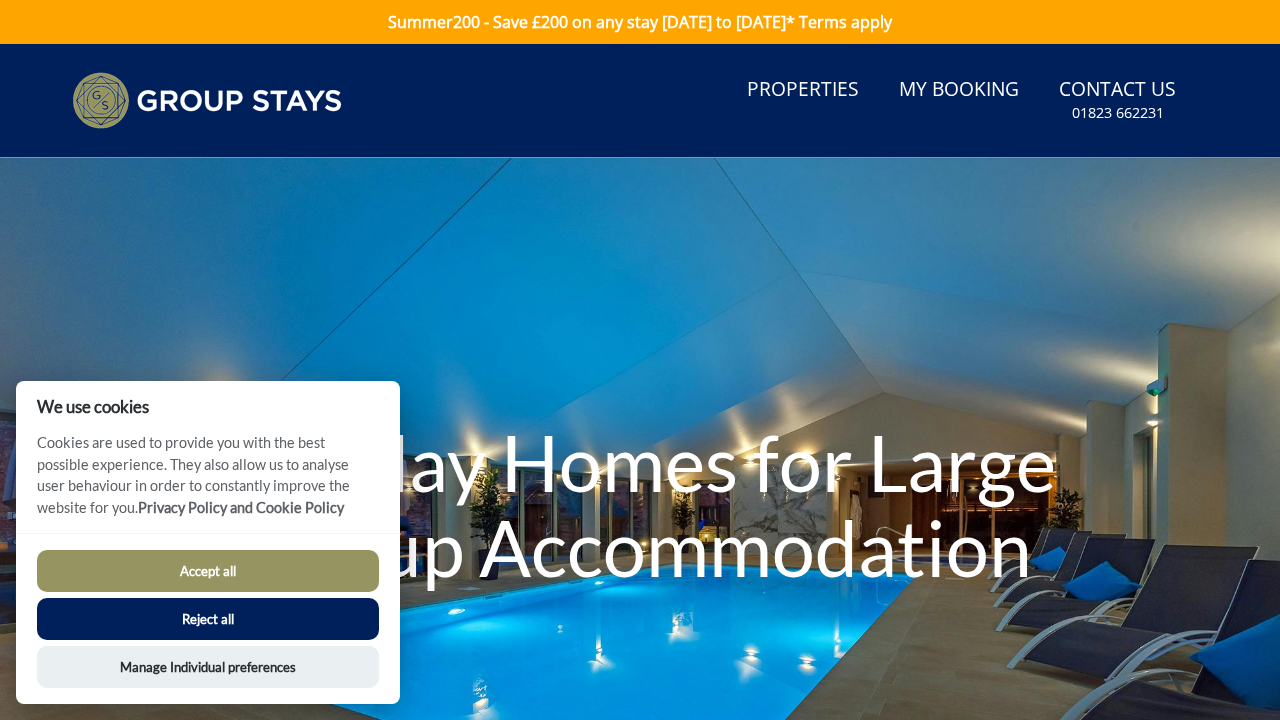 click on "Accept all" at bounding box center [208, 571] 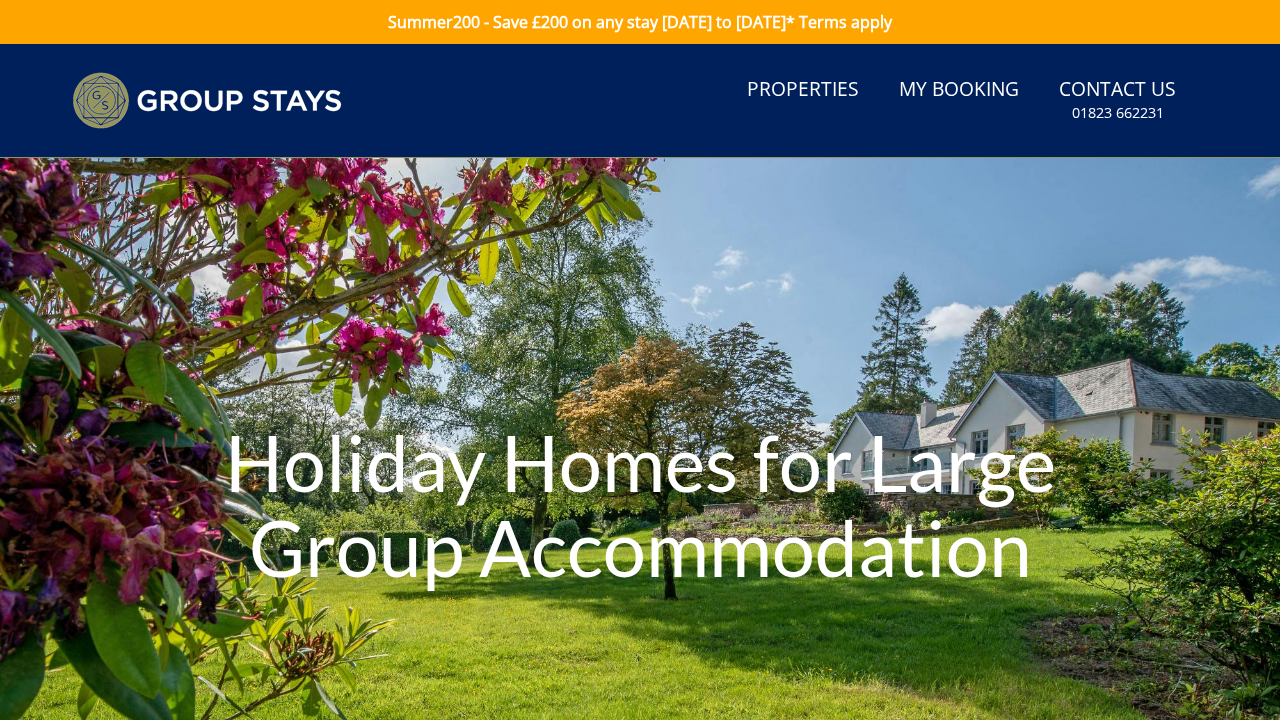 scroll, scrollTop: 0, scrollLeft: 0, axis: both 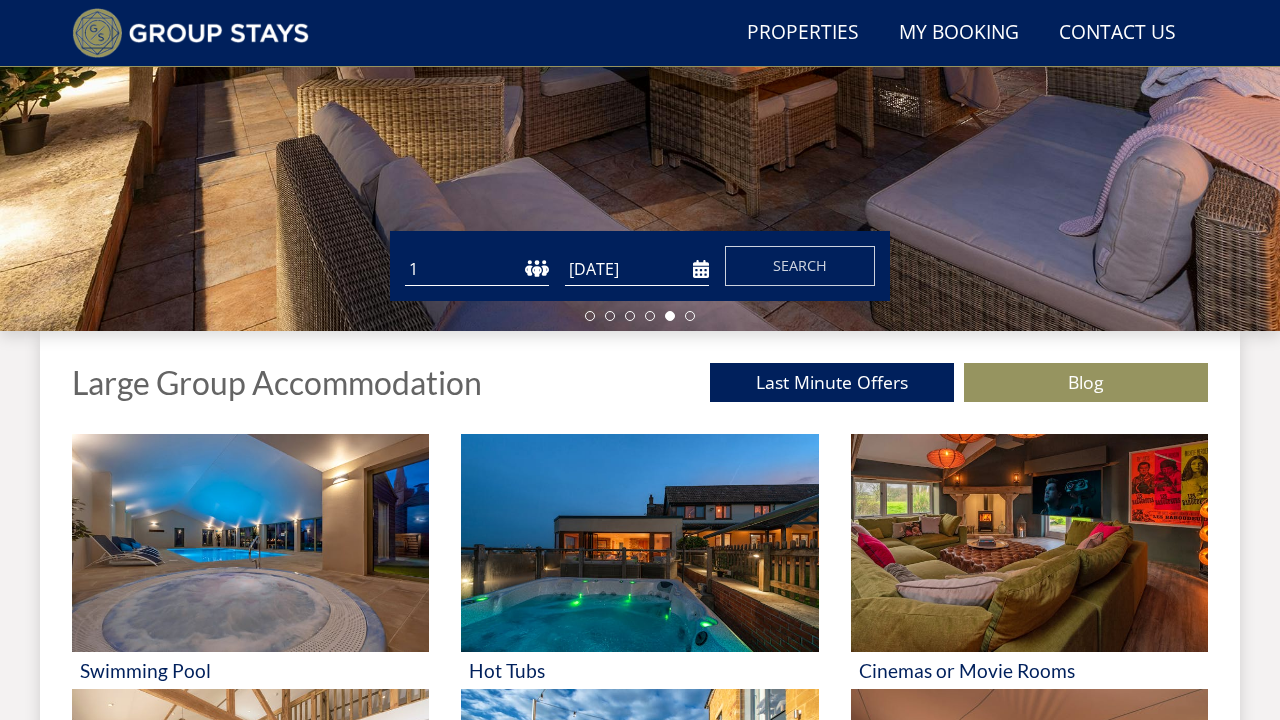 select on "24" 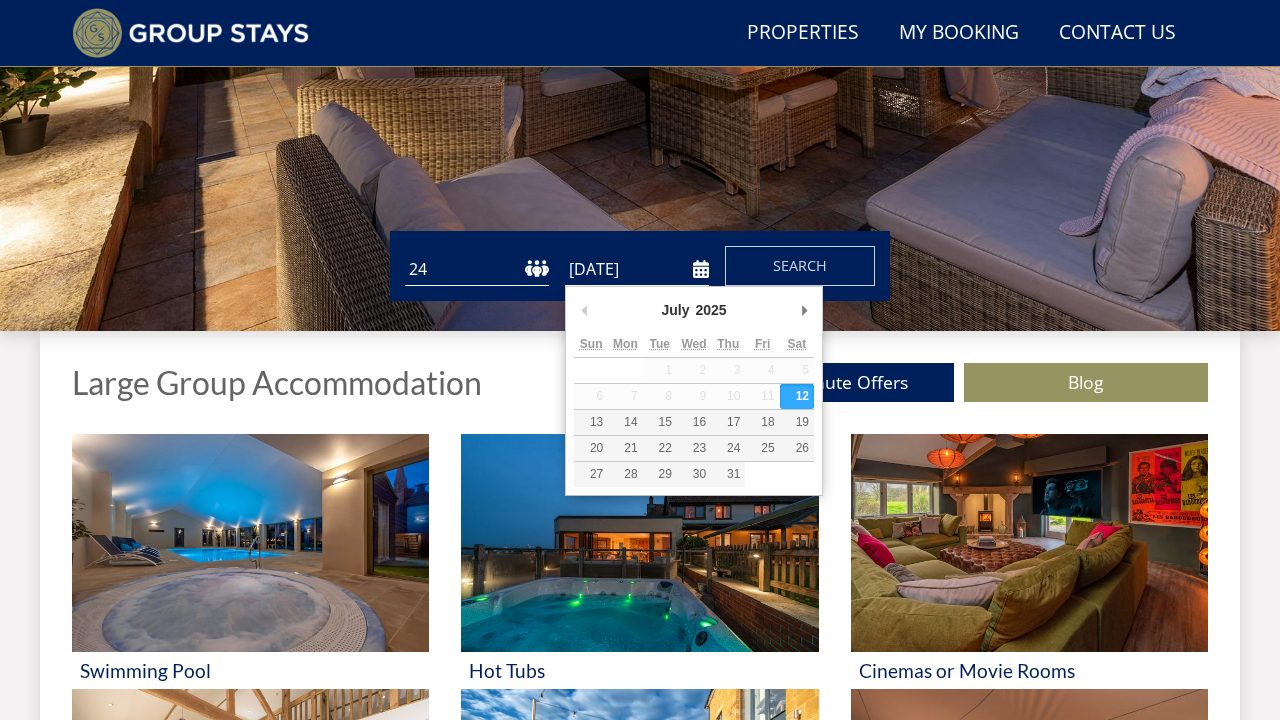 click on "[DATE]" at bounding box center [637, 269] 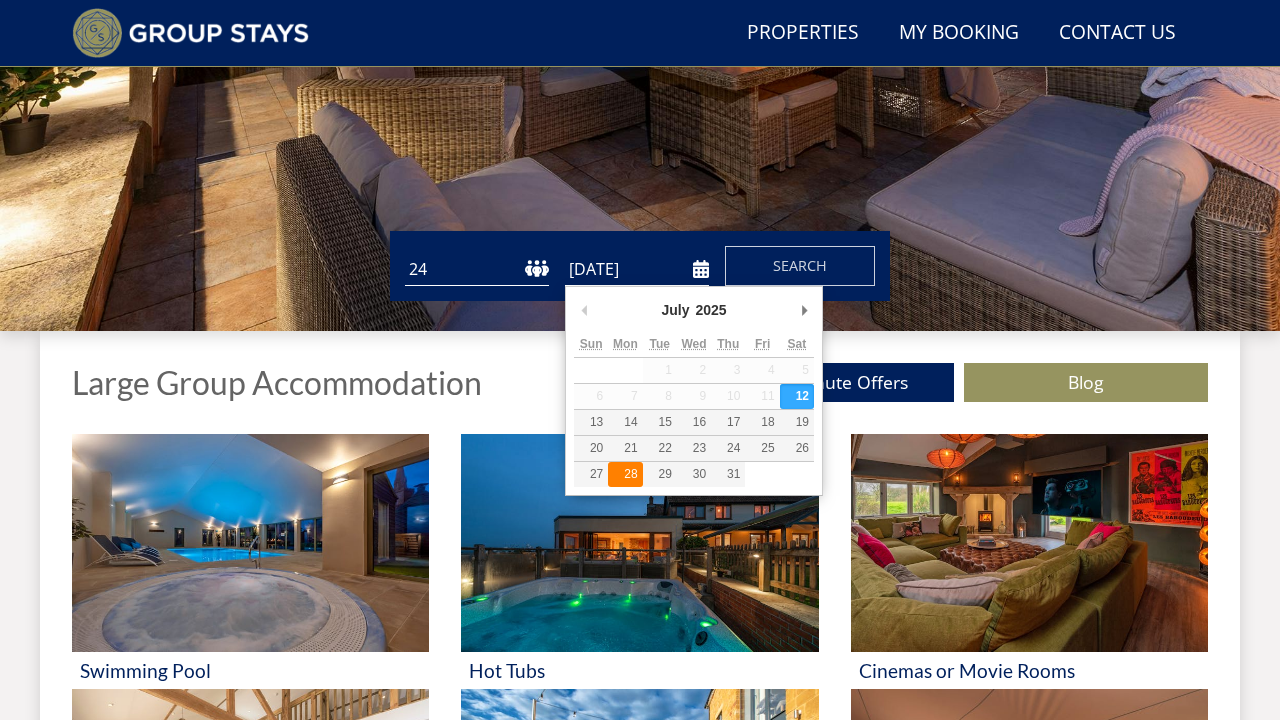 type on "[DATE]" 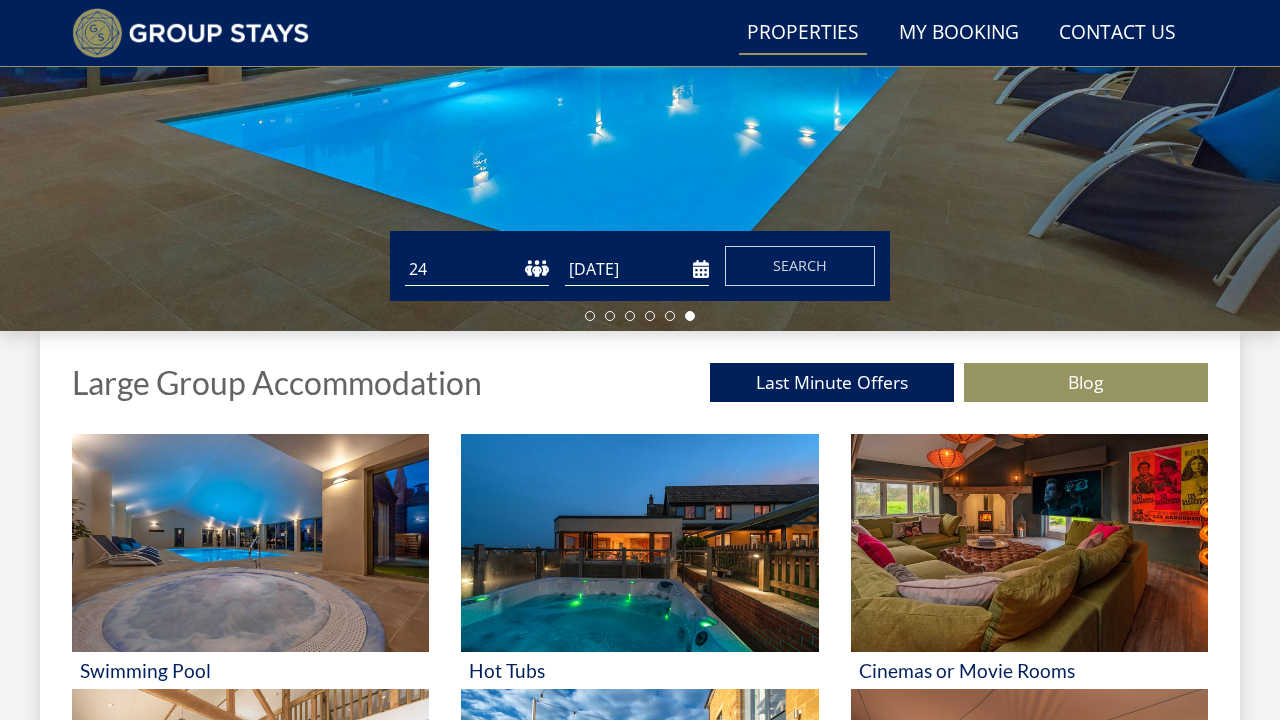 click on "Properties" at bounding box center [803, 33] 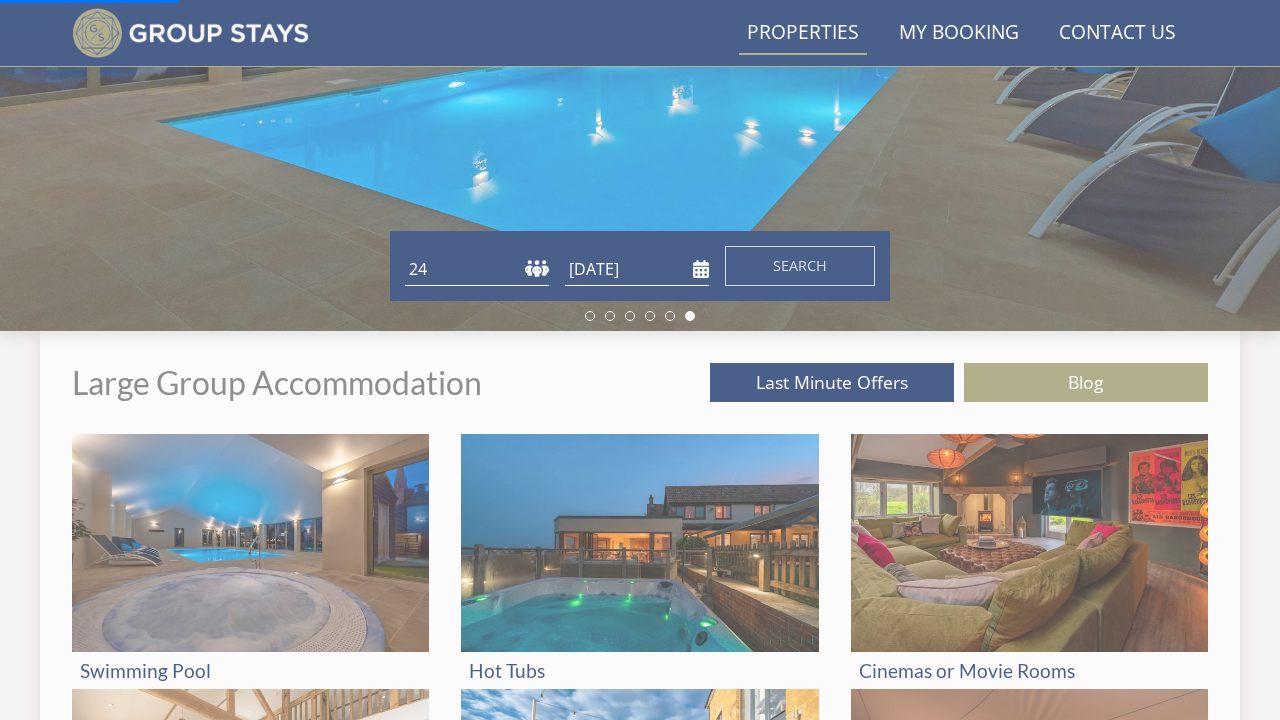 click on "Properties" at bounding box center [803, 33] 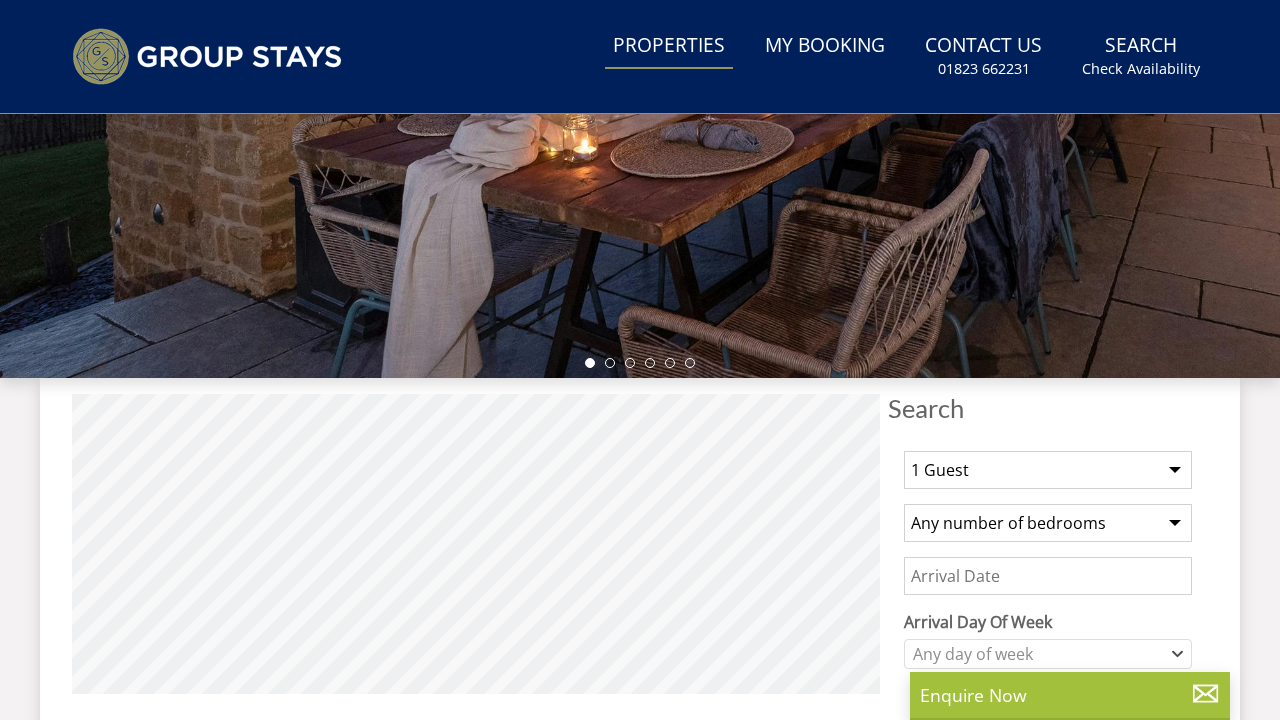 scroll, scrollTop: 0, scrollLeft: 0, axis: both 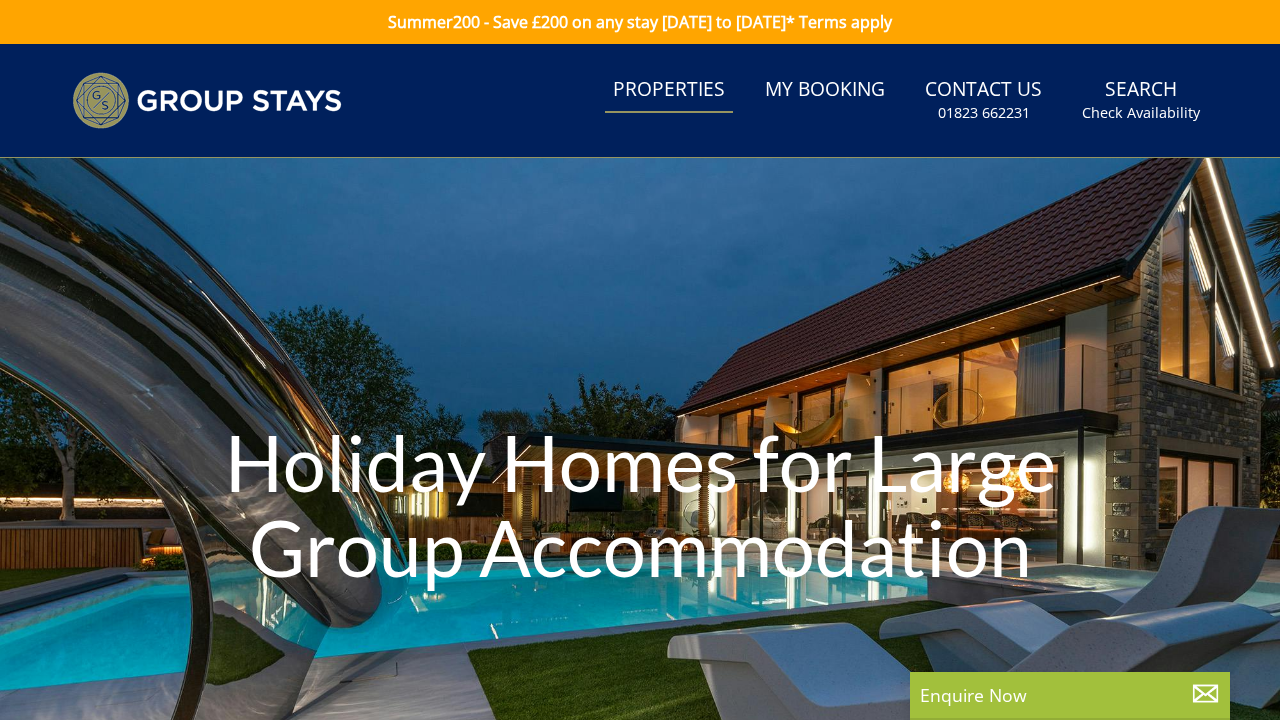 click on "Holiday Homes for Large Group Accommodation" at bounding box center (640, 508) 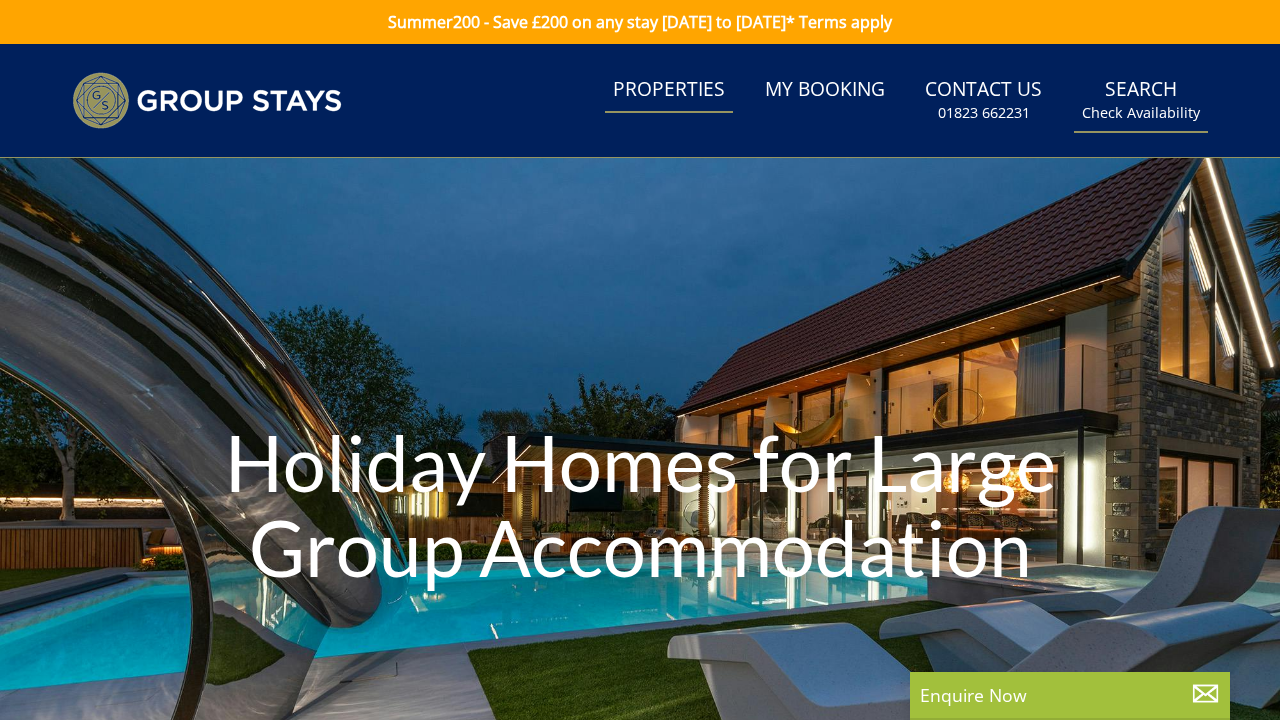 click on "Search  Check Availability" at bounding box center [1141, 100] 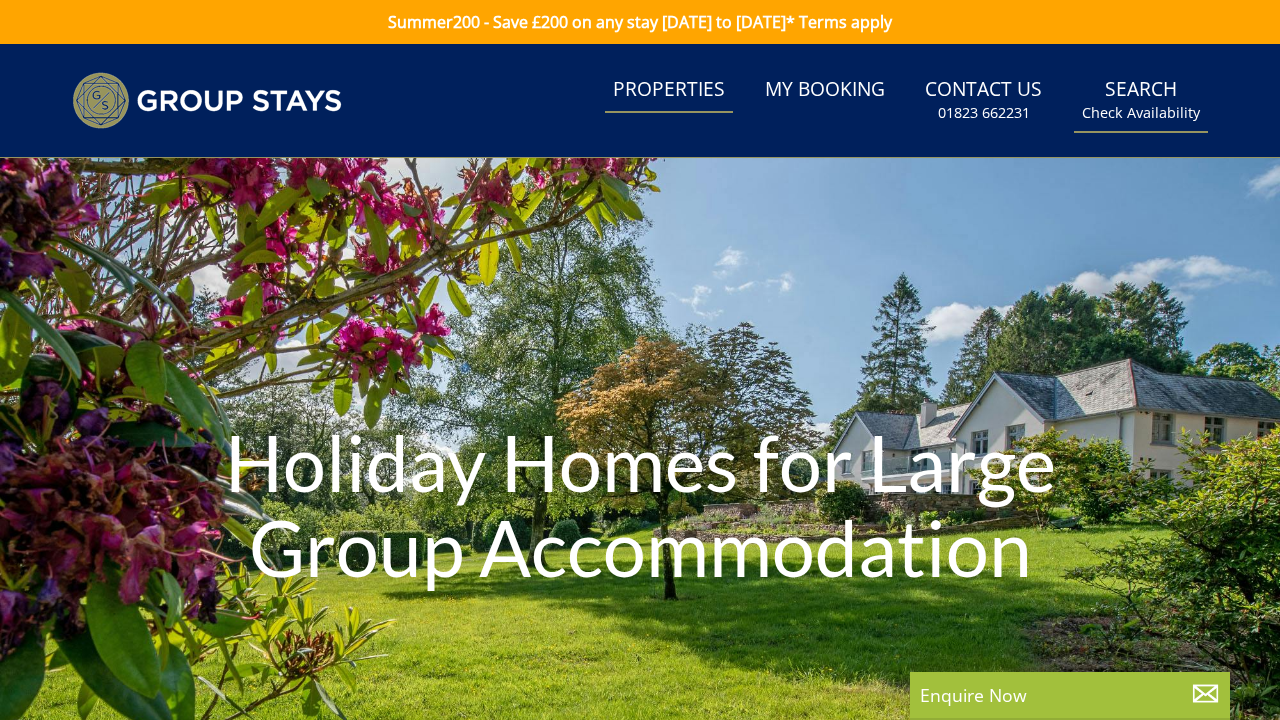 click on "Check Availability" at bounding box center [1141, 113] 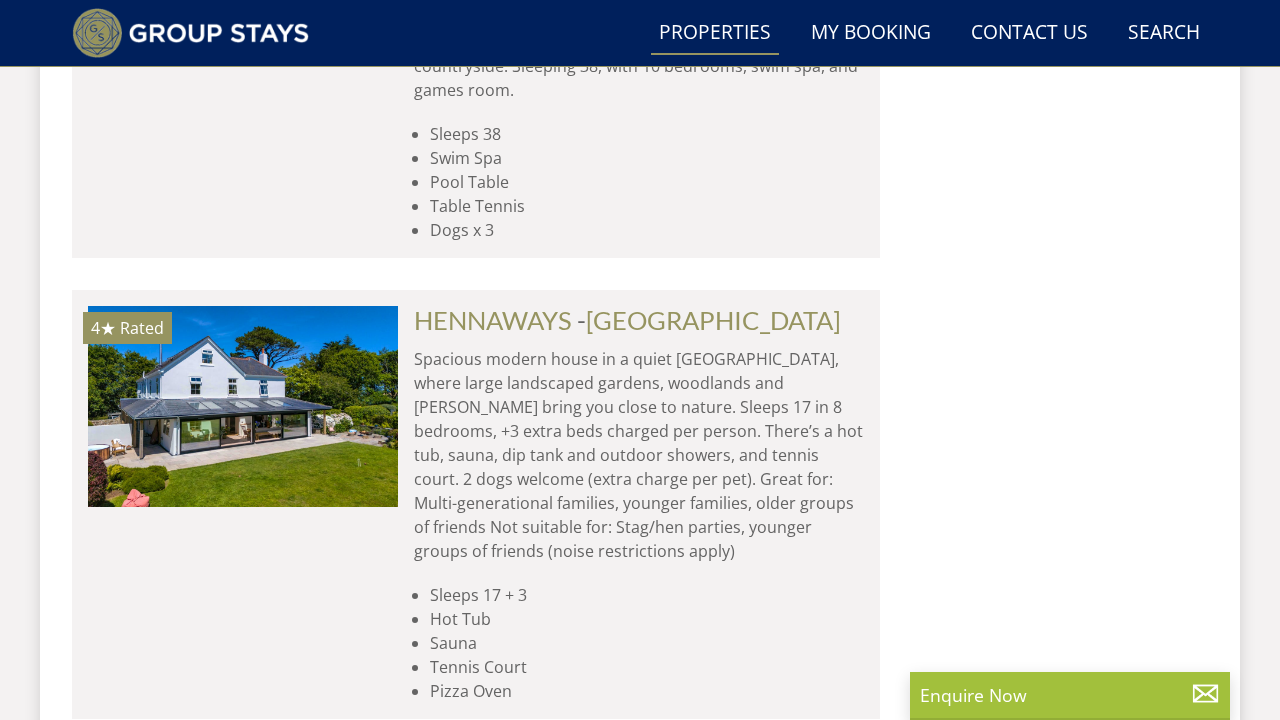 scroll, scrollTop: 6878, scrollLeft: 0, axis: vertical 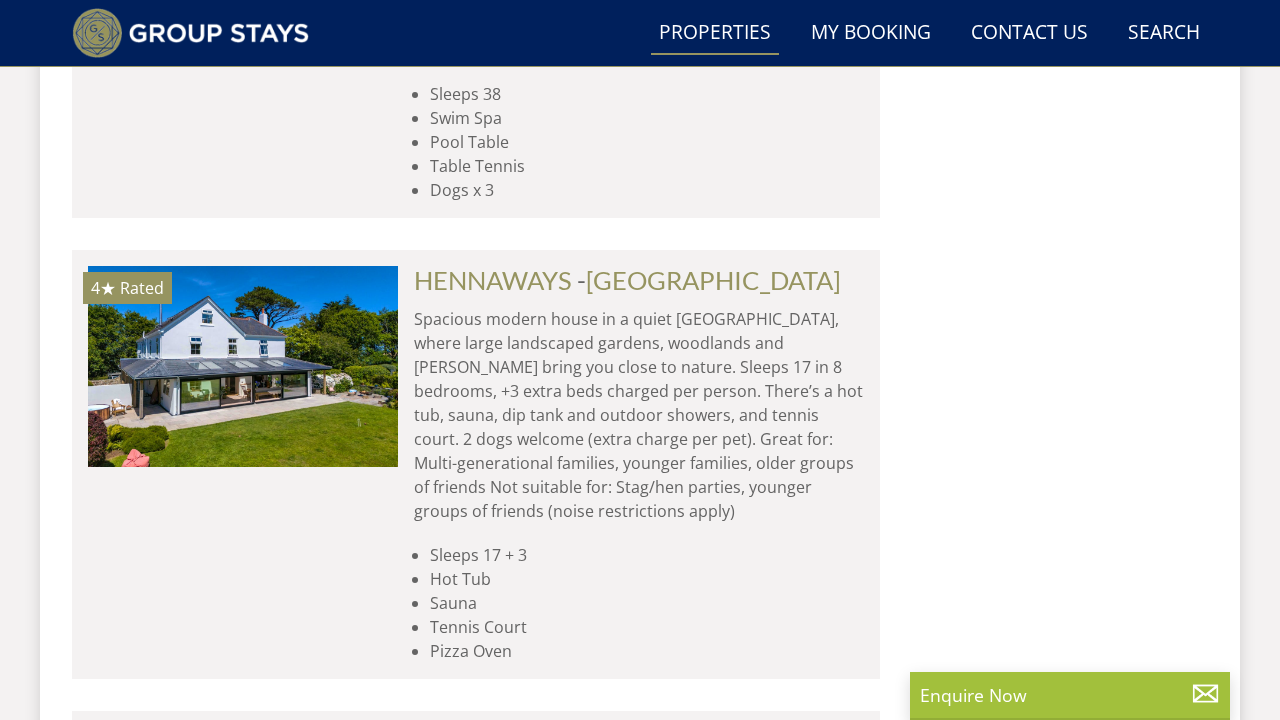 click at bounding box center [243, 727] 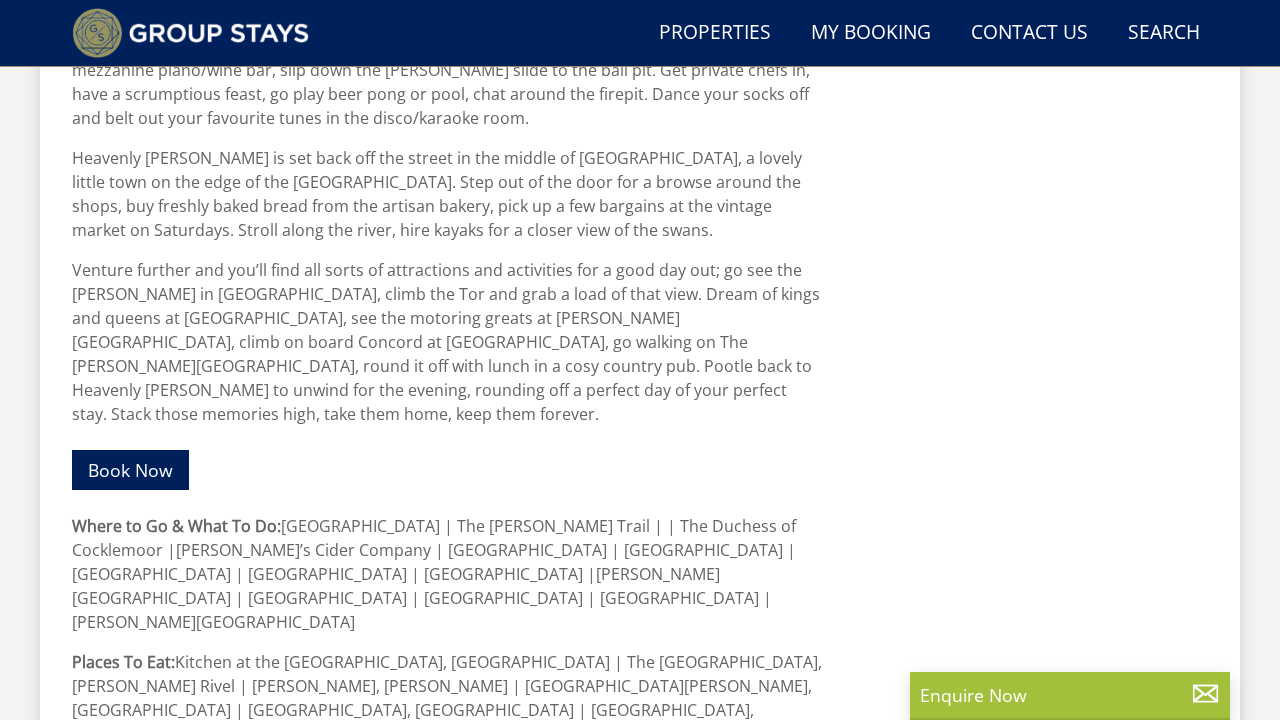 scroll, scrollTop: 1200, scrollLeft: 0, axis: vertical 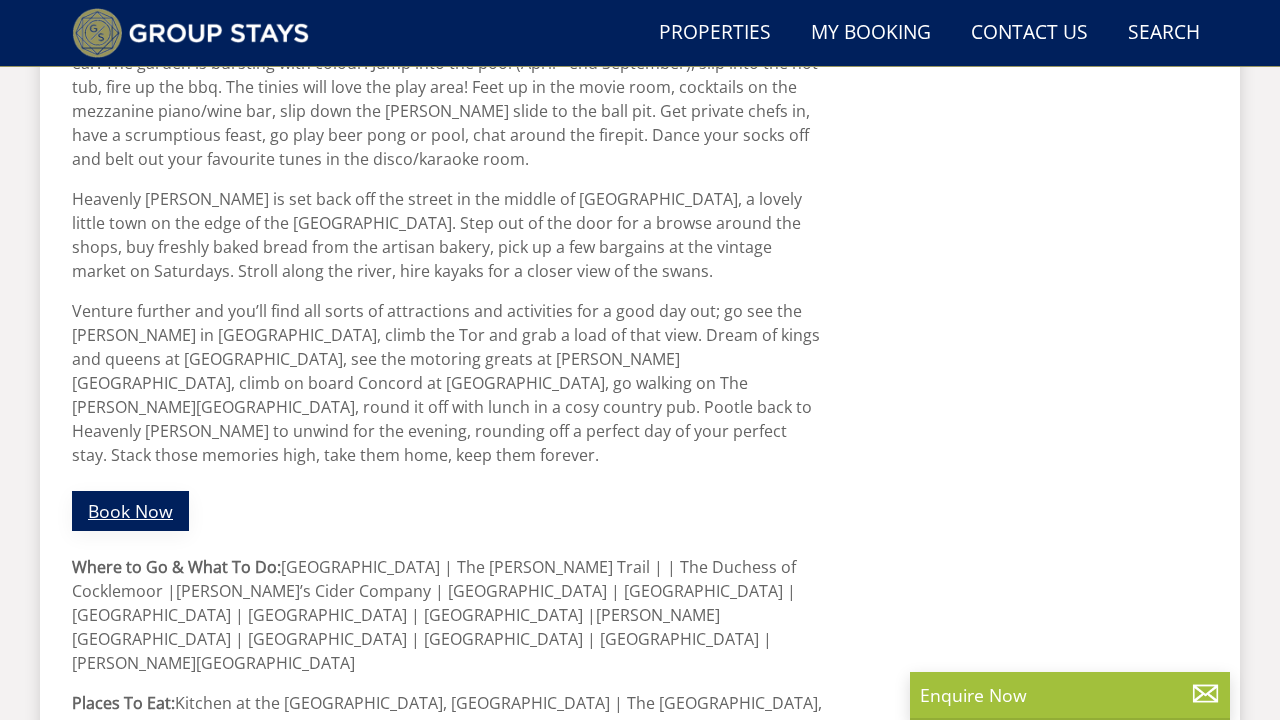 click on "Book Now" at bounding box center (130, 510) 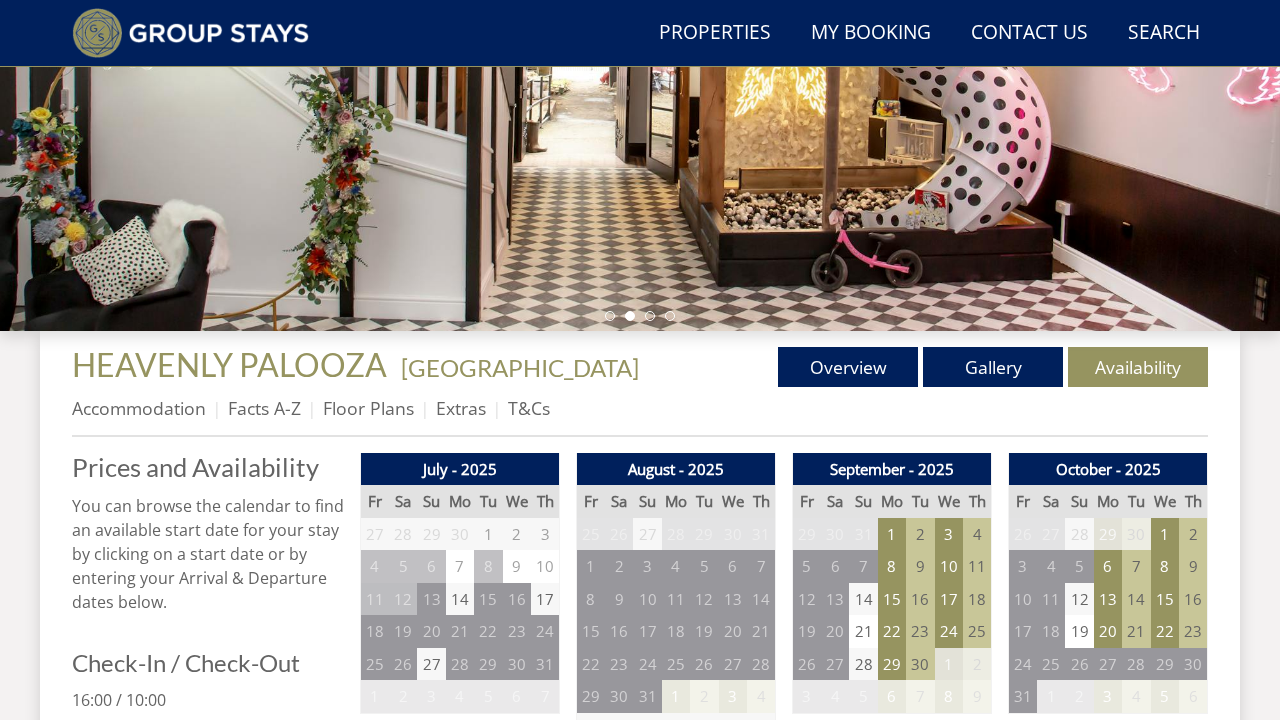 scroll, scrollTop: 520, scrollLeft: 0, axis: vertical 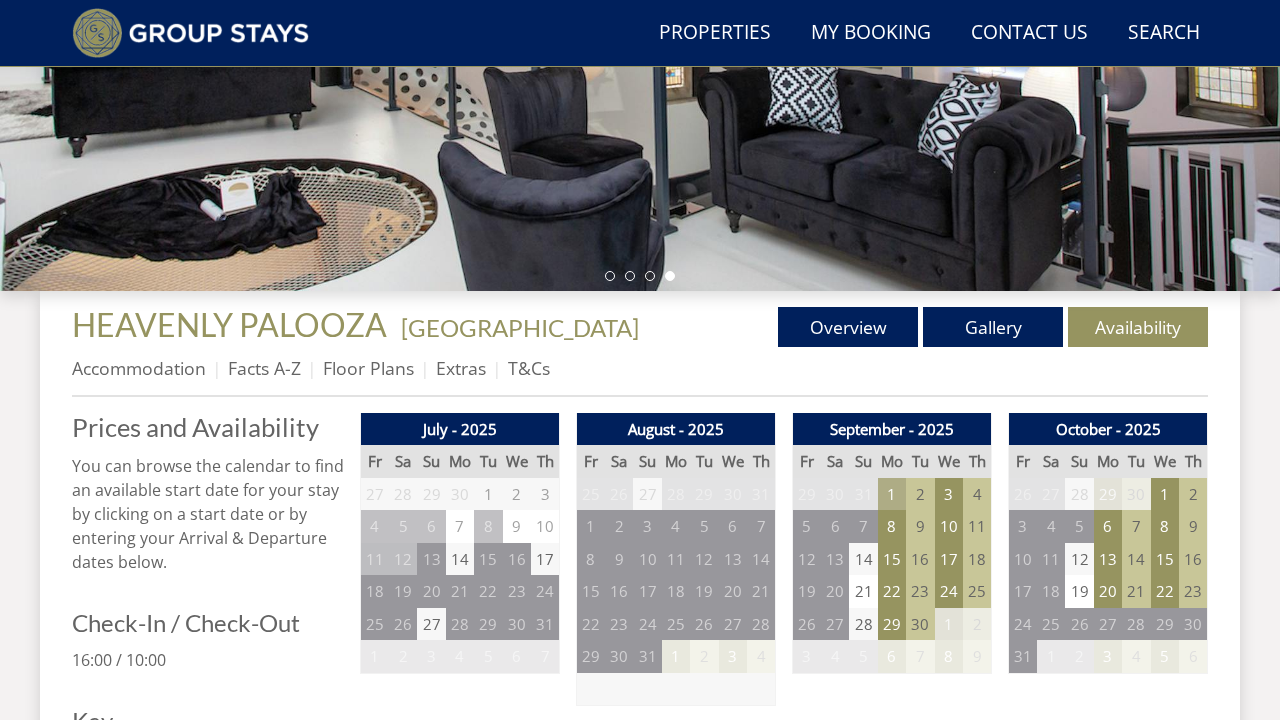 click on "1" at bounding box center [892, 494] 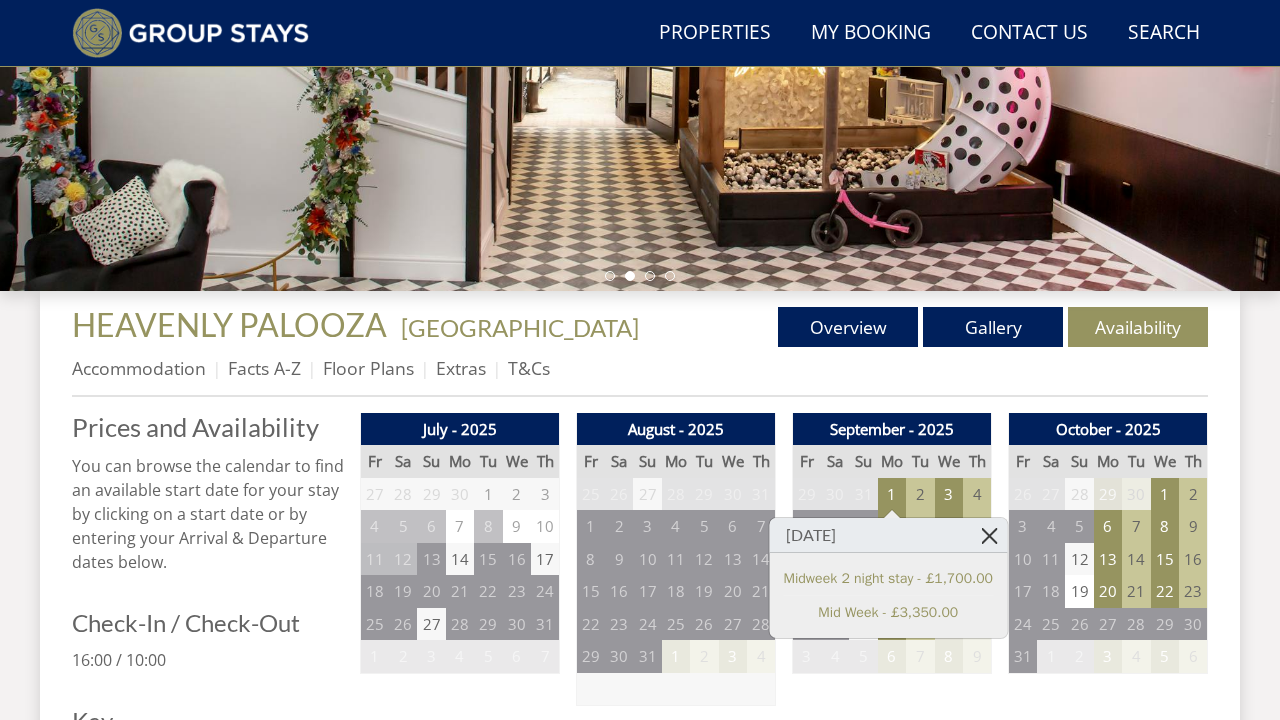 click at bounding box center [989, 535] 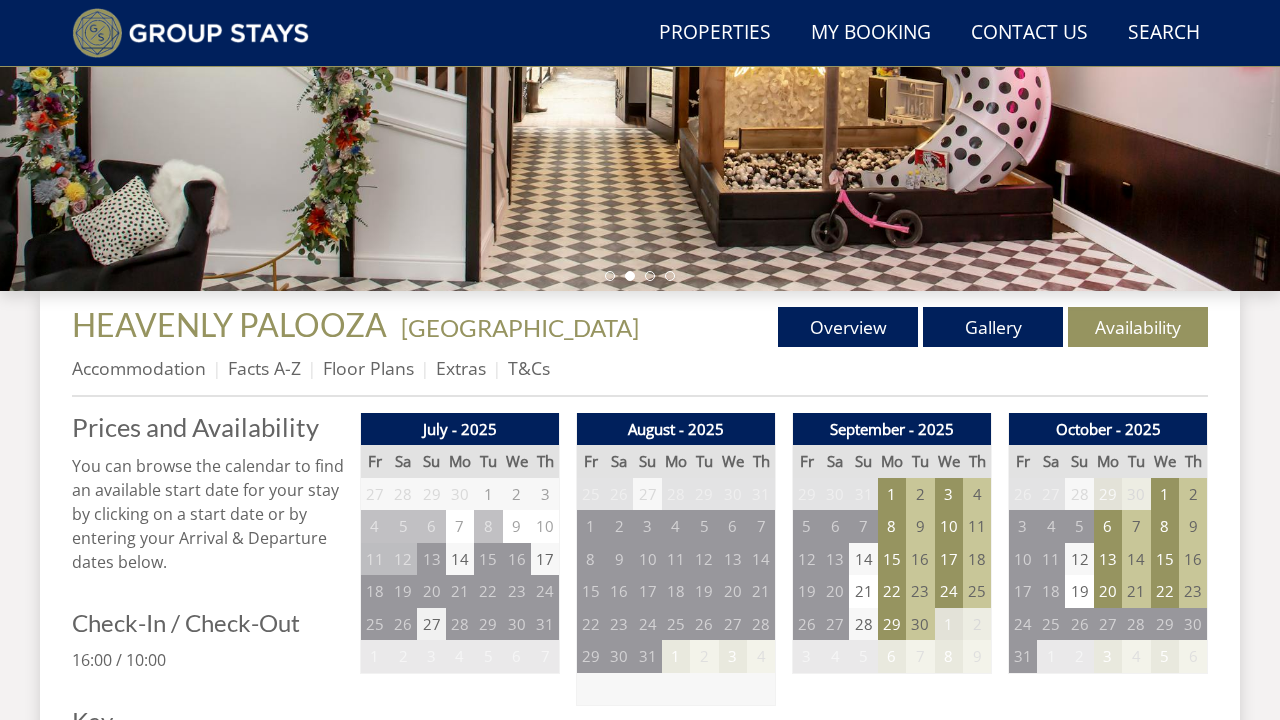 click on "27" at bounding box center (431, 624) 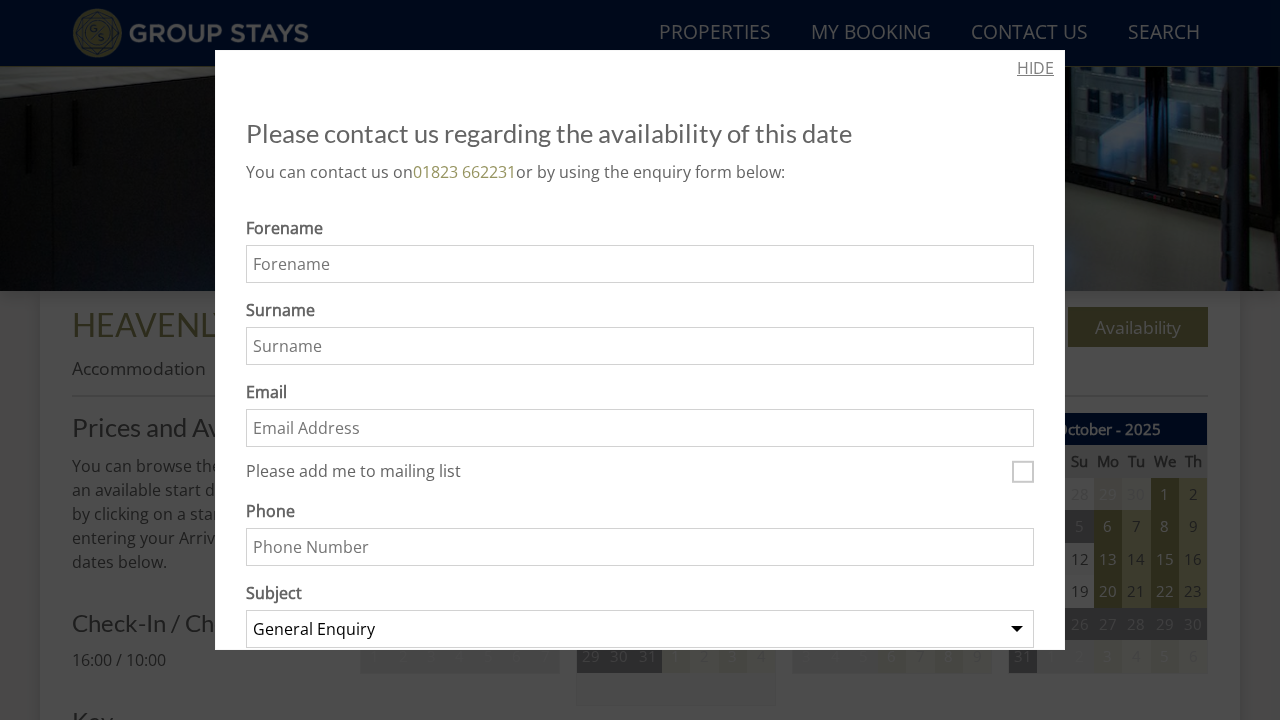 click on "HIDE" at bounding box center (1035, 68) 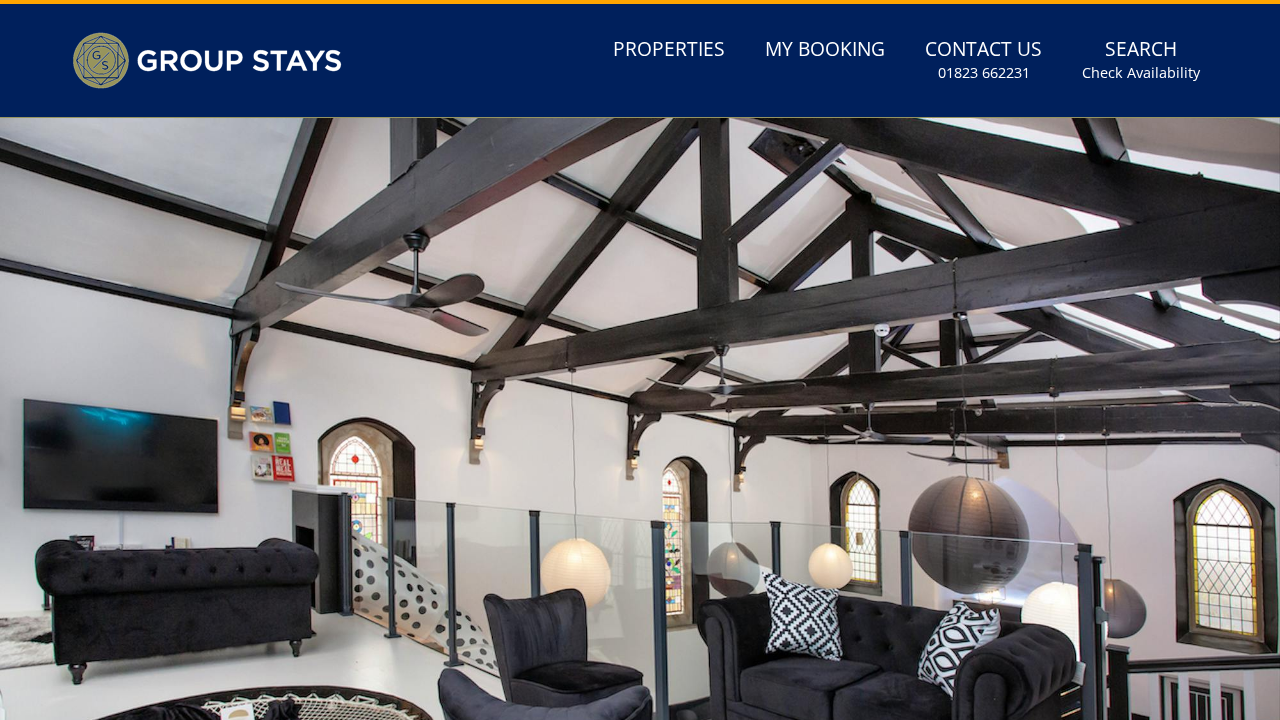 scroll, scrollTop: 0, scrollLeft: 0, axis: both 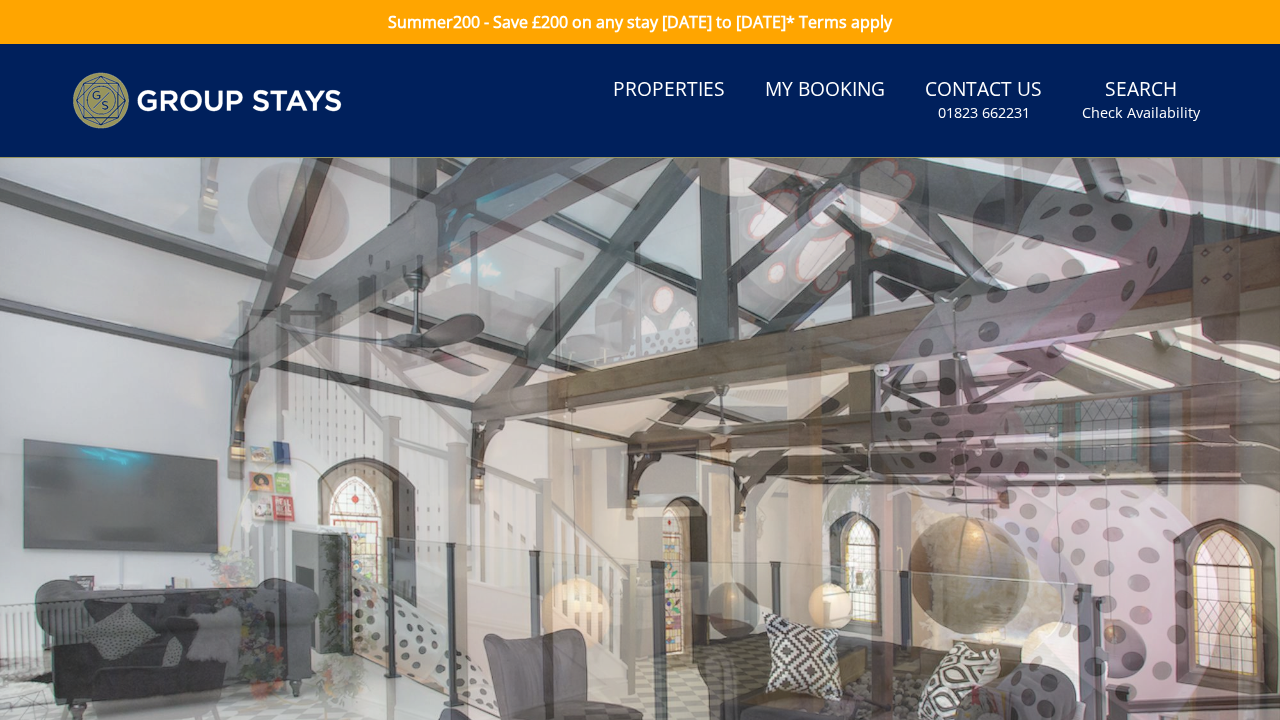 drag, startPoint x: 1177, startPoint y: 299, endPoint x: 1175, endPoint y: 350, distance: 51.0392 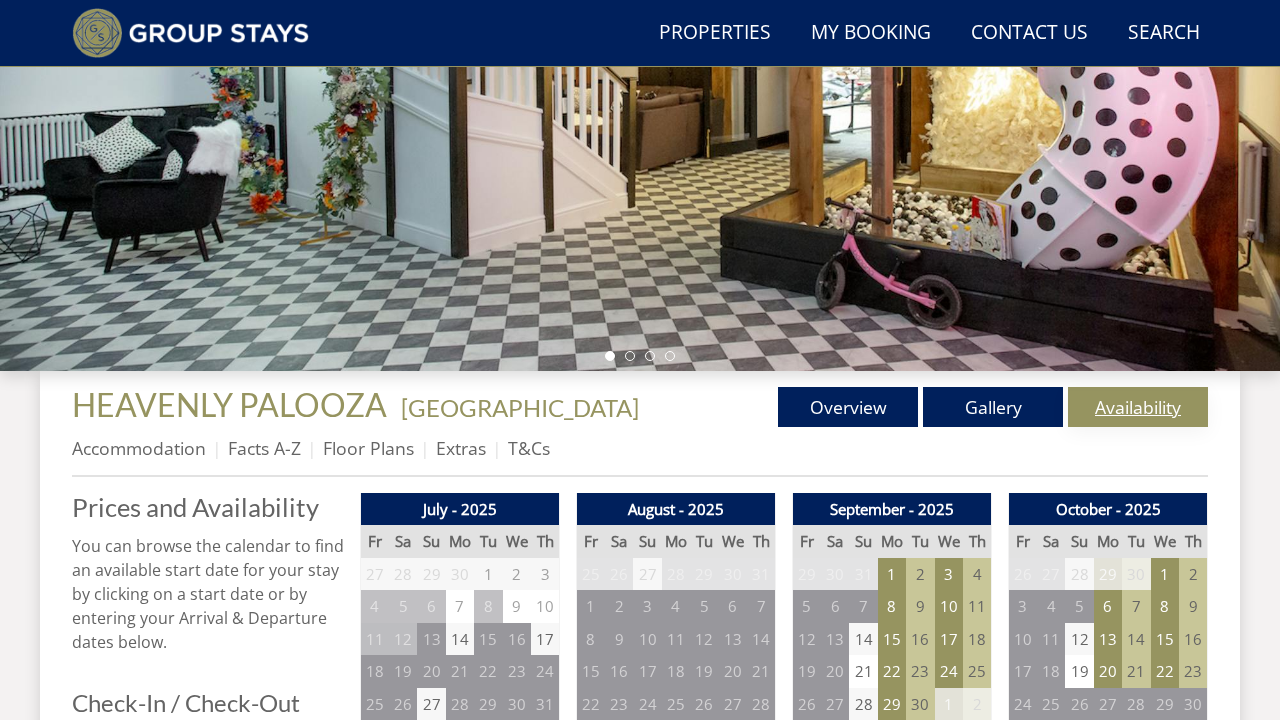 scroll, scrollTop: 480, scrollLeft: 0, axis: vertical 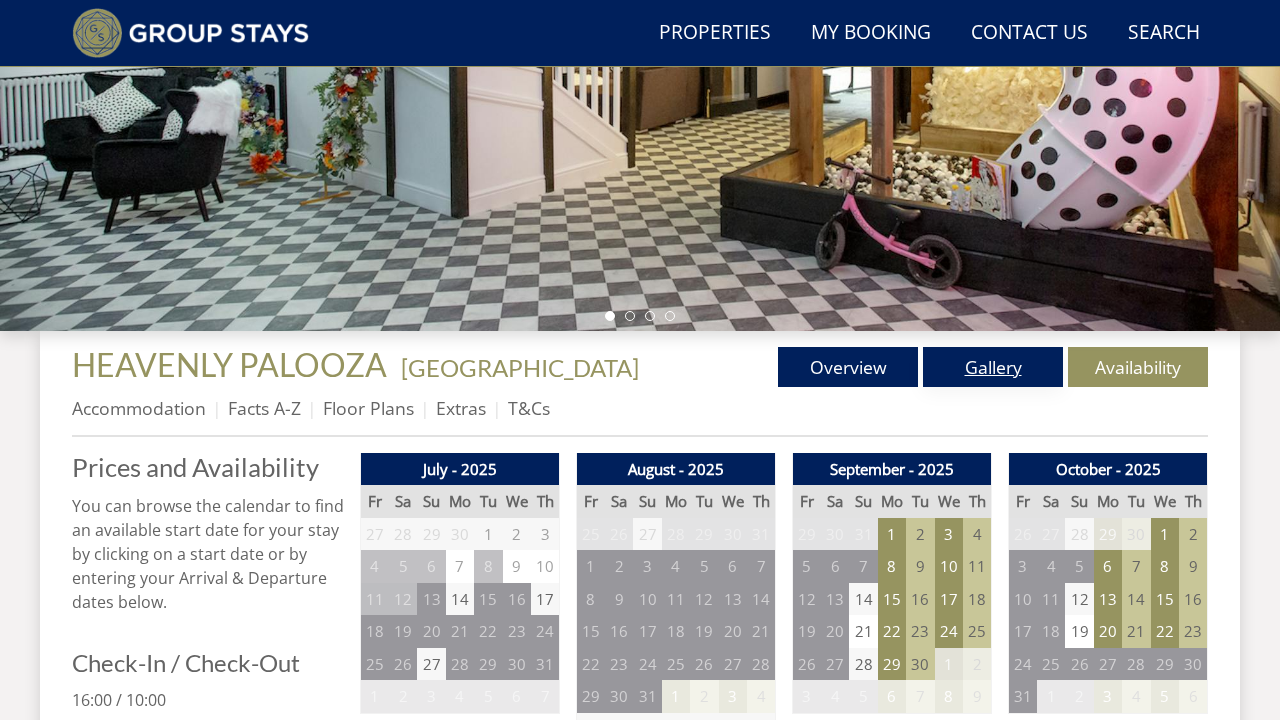 click on "Gallery" at bounding box center (993, 367) 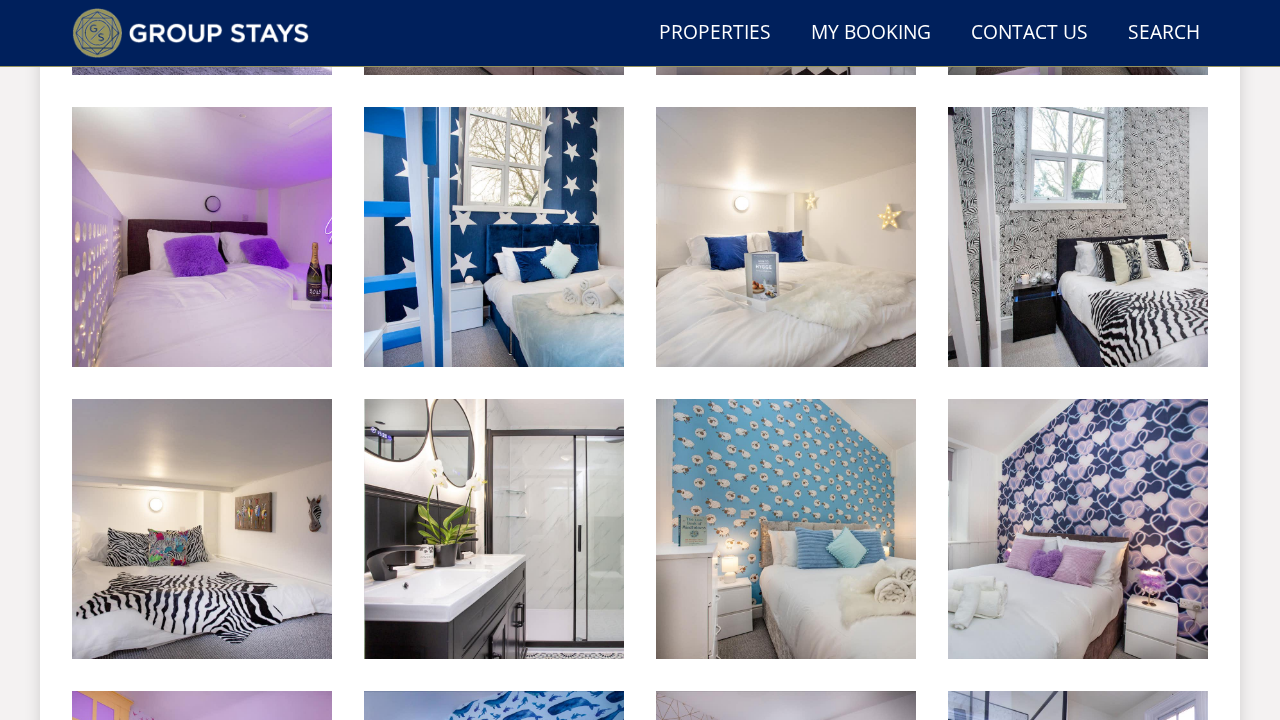 scroll, scrollTop: 2280, scrollLeft: 0, axis: vertical 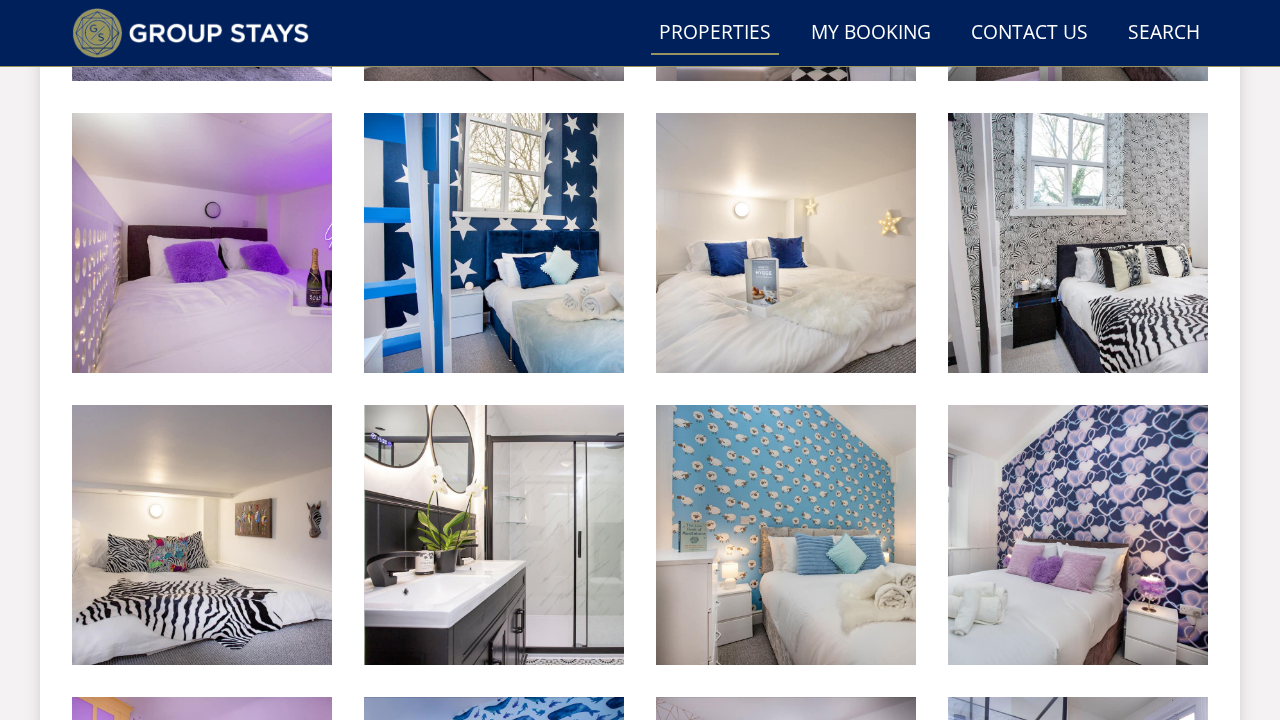 click on "Properties" at bounding box center [715, 33] 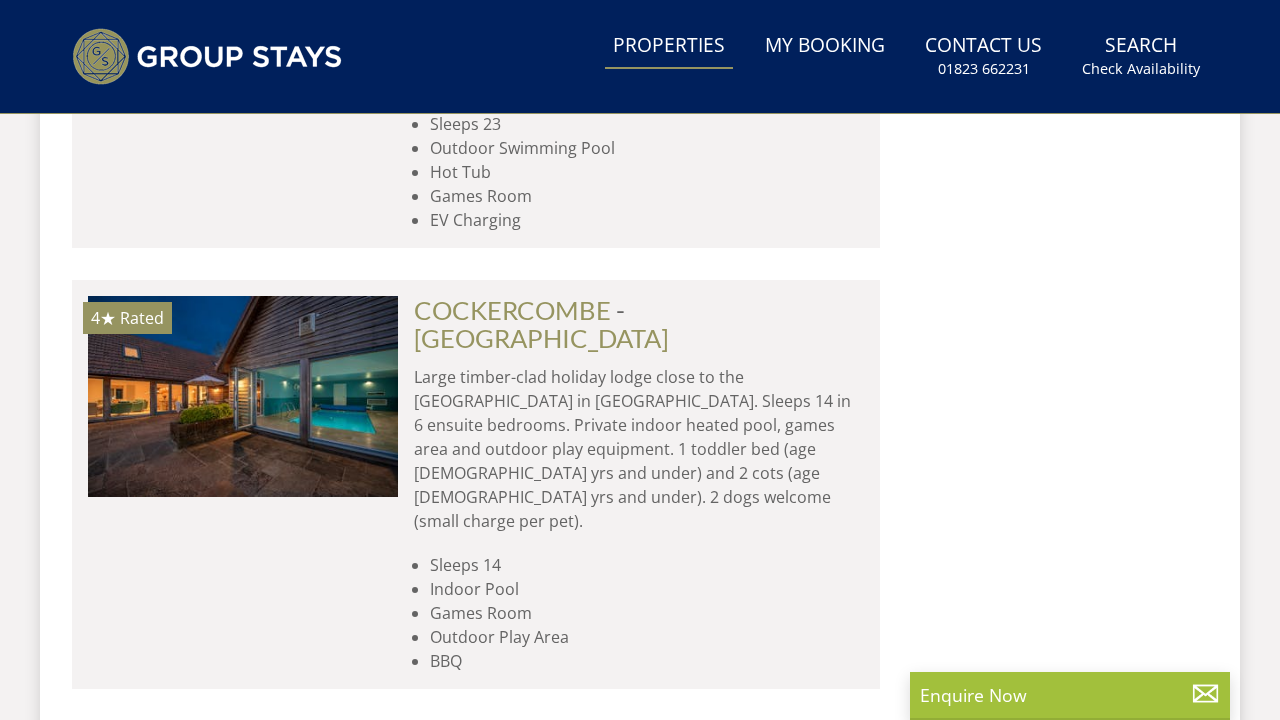 scroll, scrollTop: 0, scrollLeft: 0, axis: both 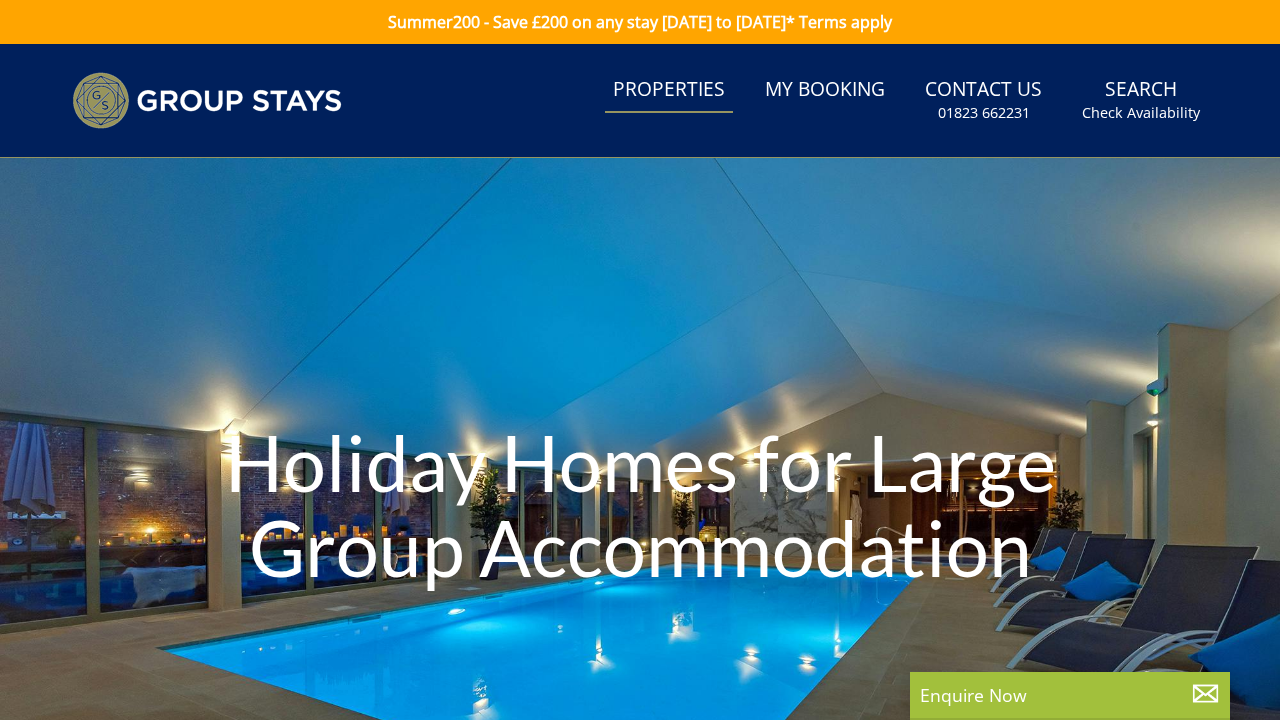 click on "Properties" at bounding box center [669, 90] 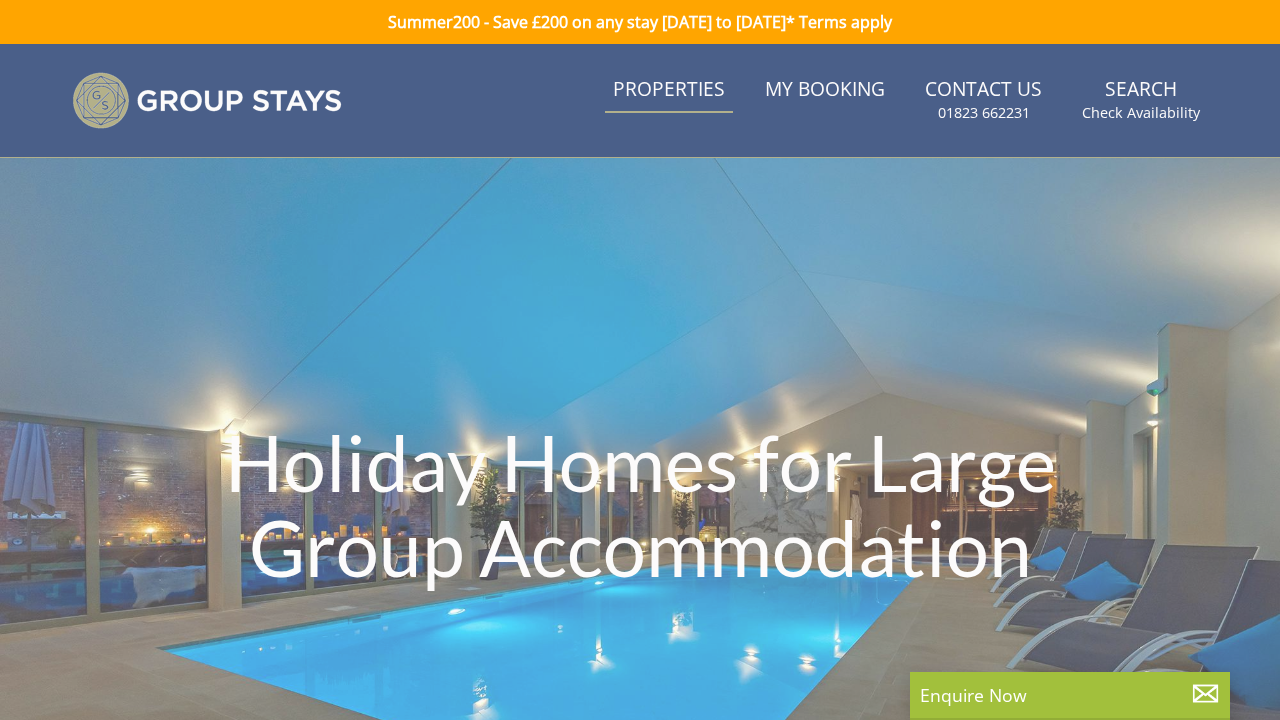 click on "Properties" at bounding box center (669, 90) 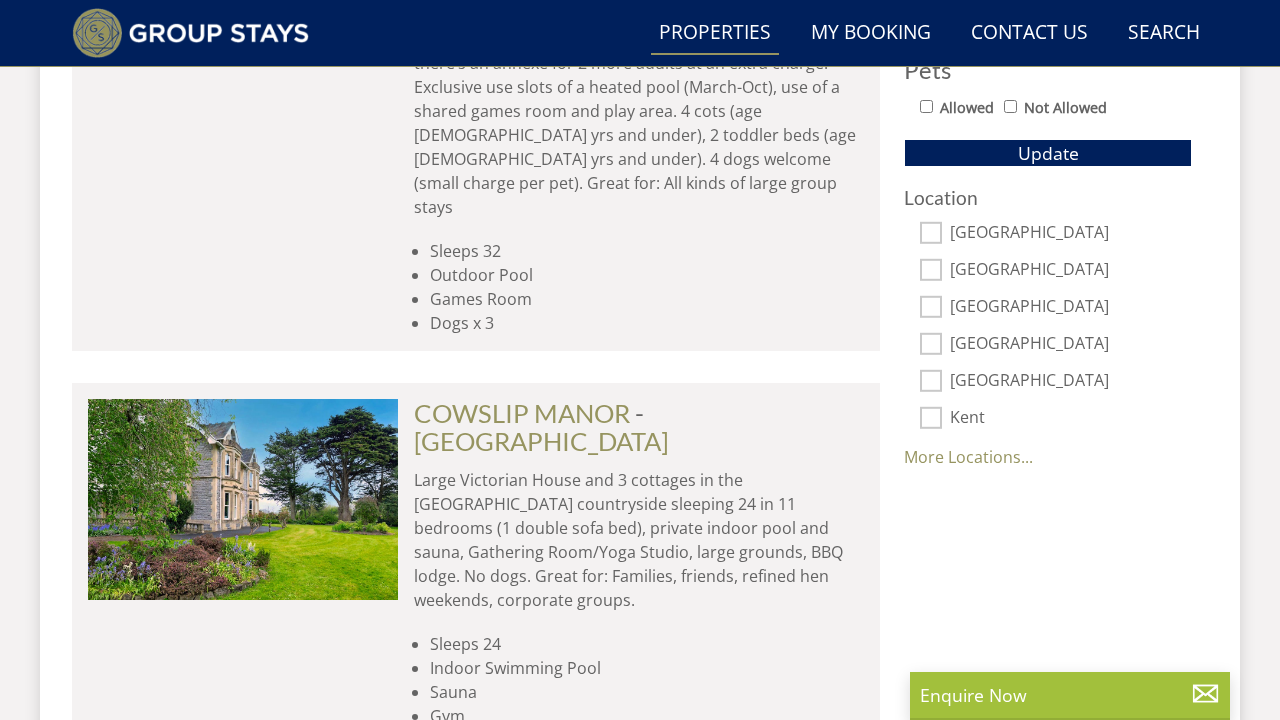 scroll, scrollTop: 1360, scrollLeft: 0, axis: vertical 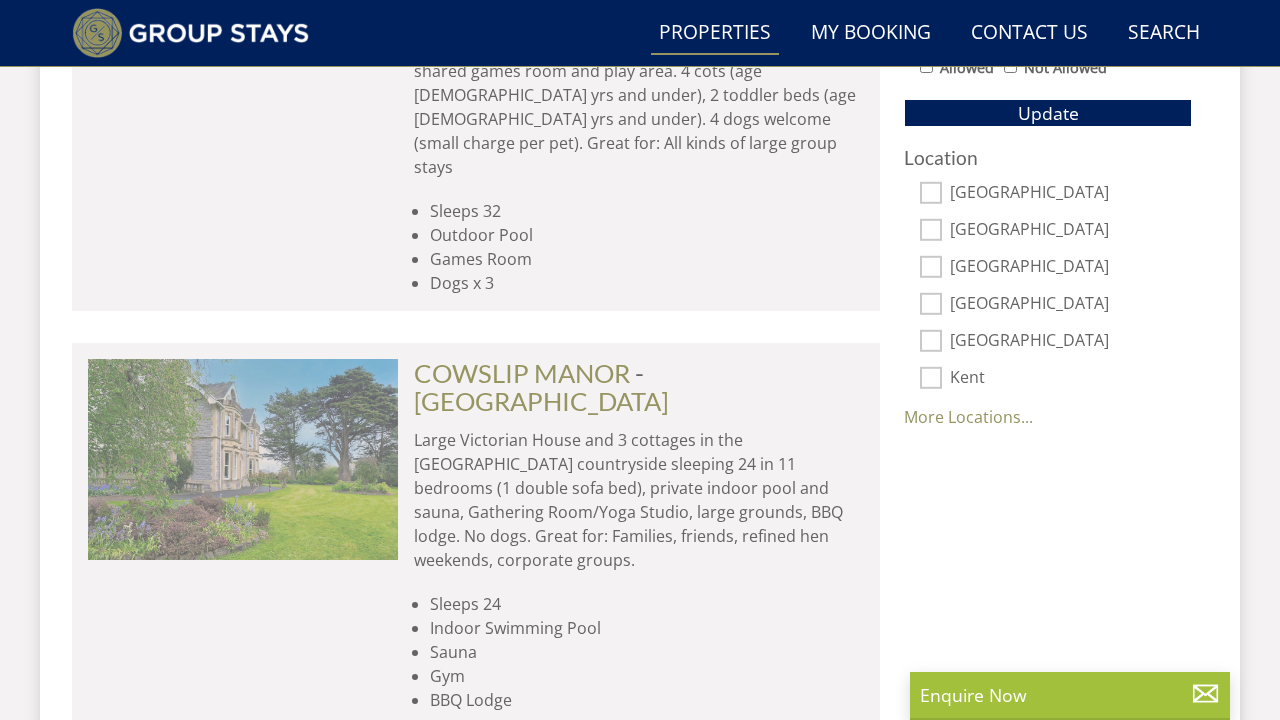 click at bounding box center (243, 459) 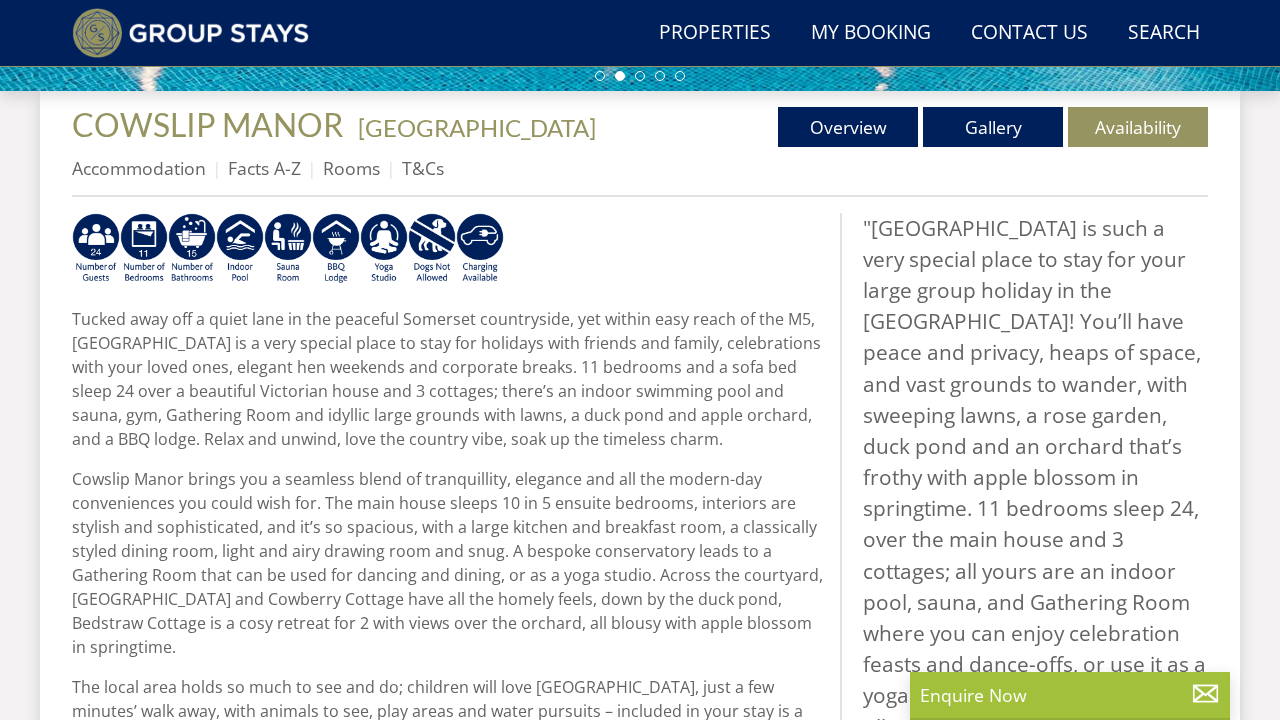scroll, scrollTop: 760, scrollLeft: 0, axis: vertical 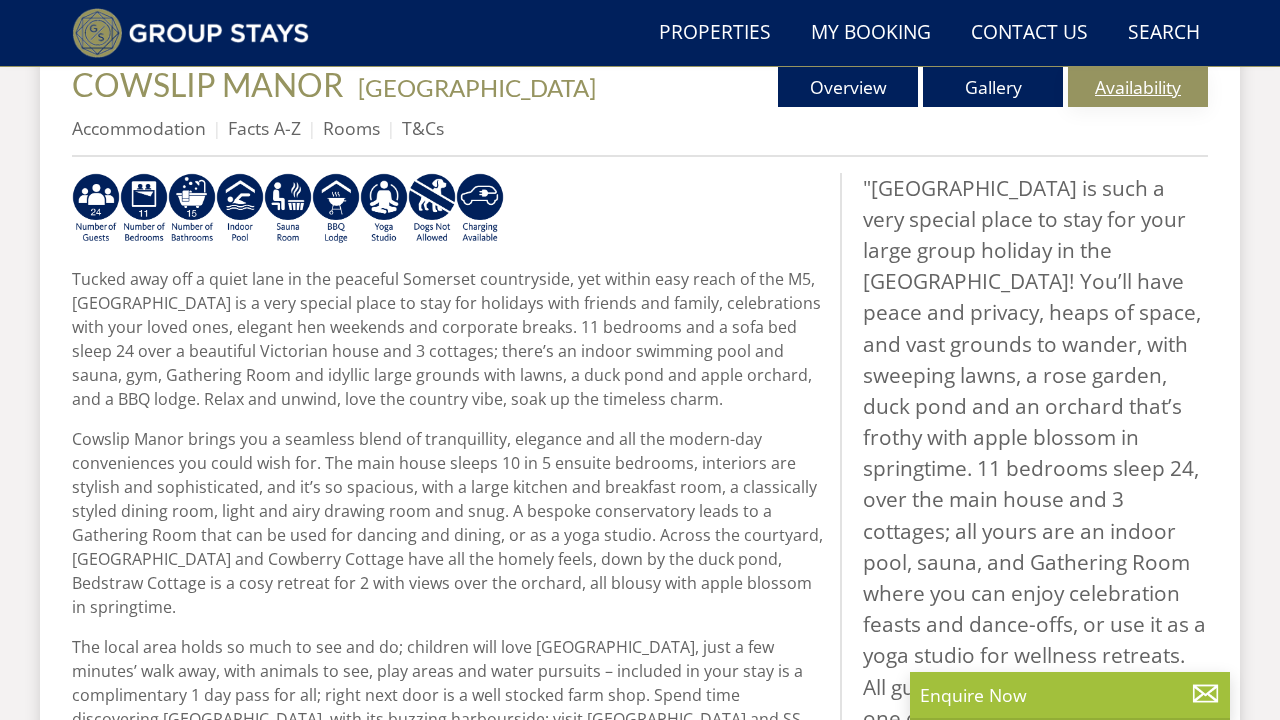 click on "Availability" at bounding box center [1138, 87] 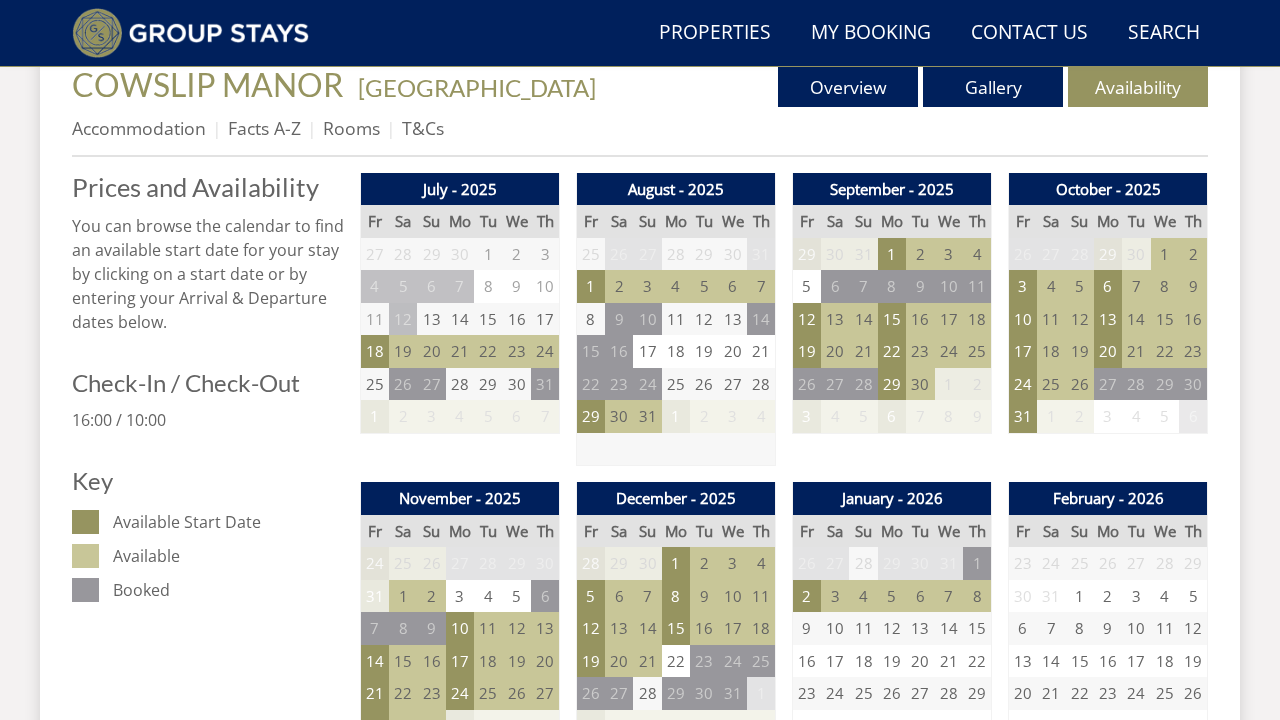 scroll, scrollTop: 800, scrollLeft: 0, axis: vertical 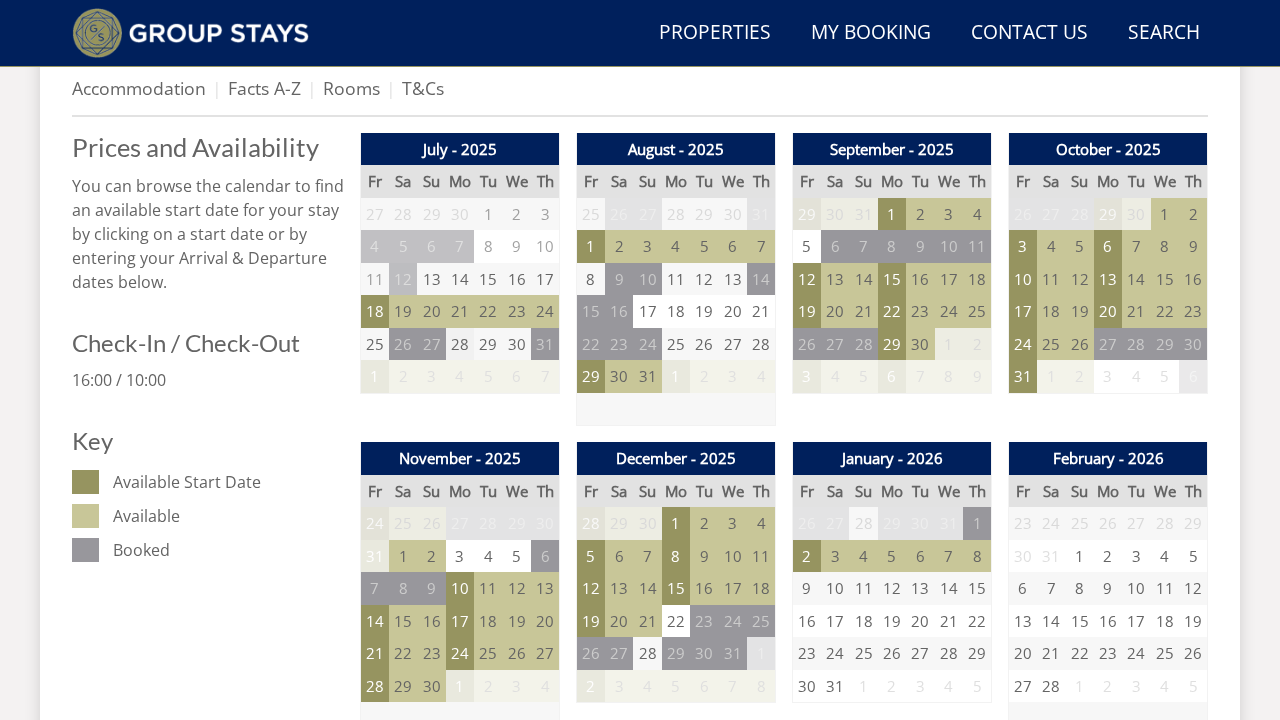 click on "28" at bounding box center [460, 344] 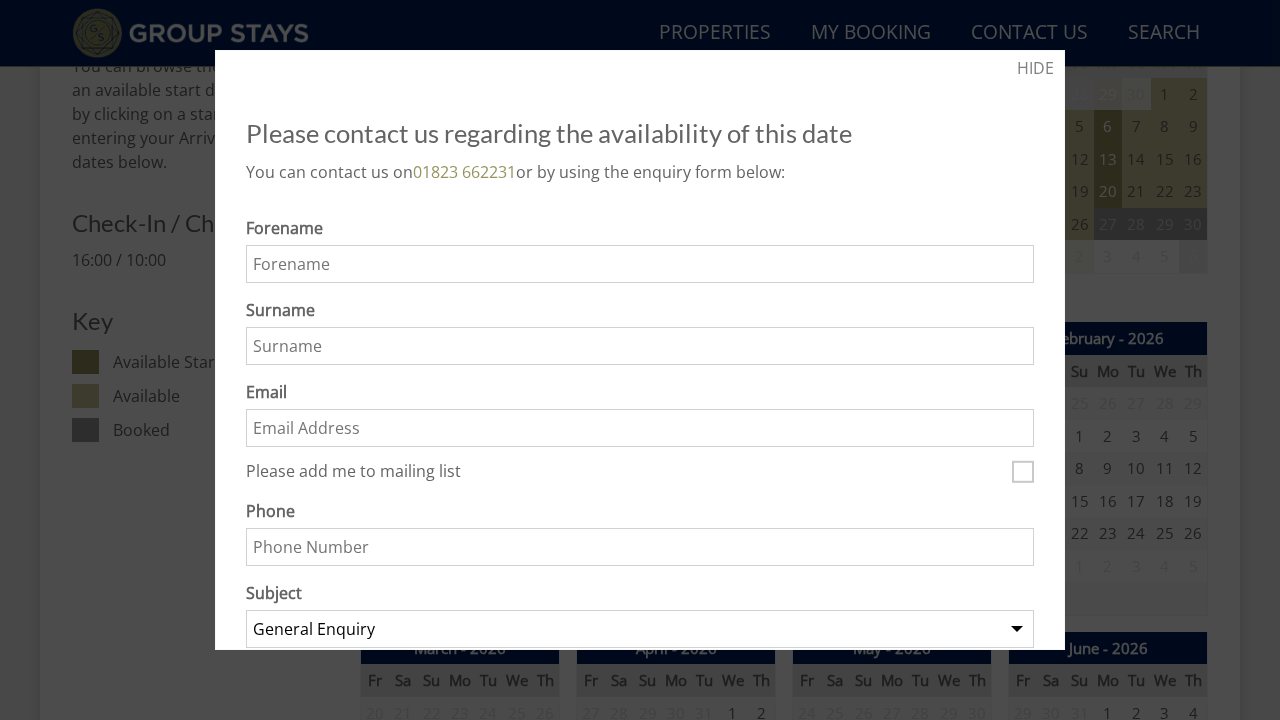 scroll, scrollTop: 960, scrollLeft: 0, axis: vertical 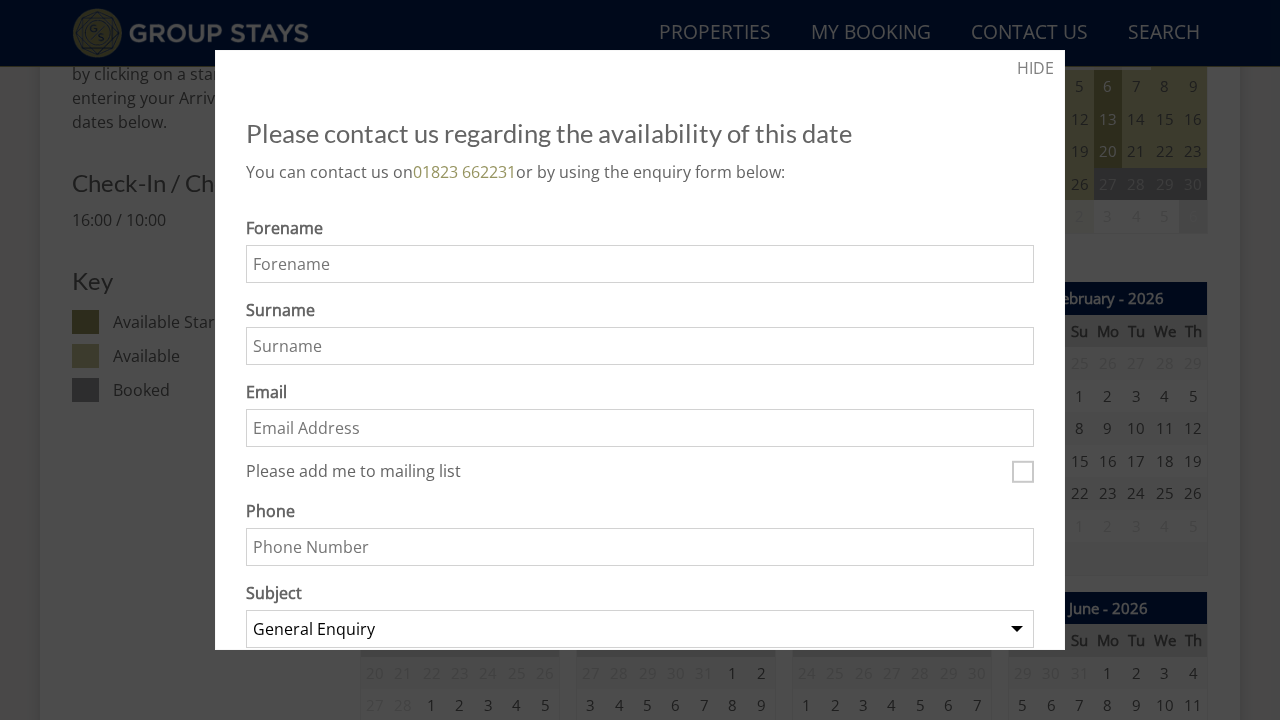 drag, startPoint x: 1021, startPoint y: 629, endPoint x: 663, endPoint y: 654, distance: 358.87186 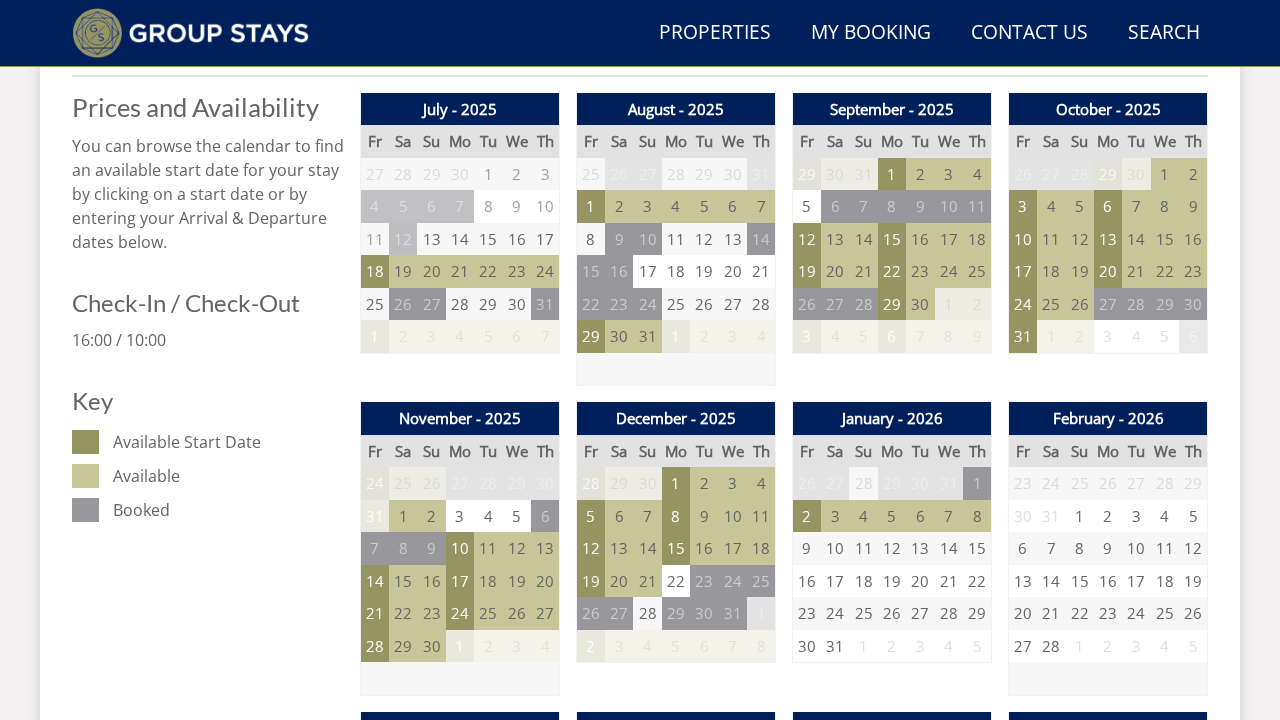 scroll, scrollTop: 800, scrollLeft: 0, axis: vertical 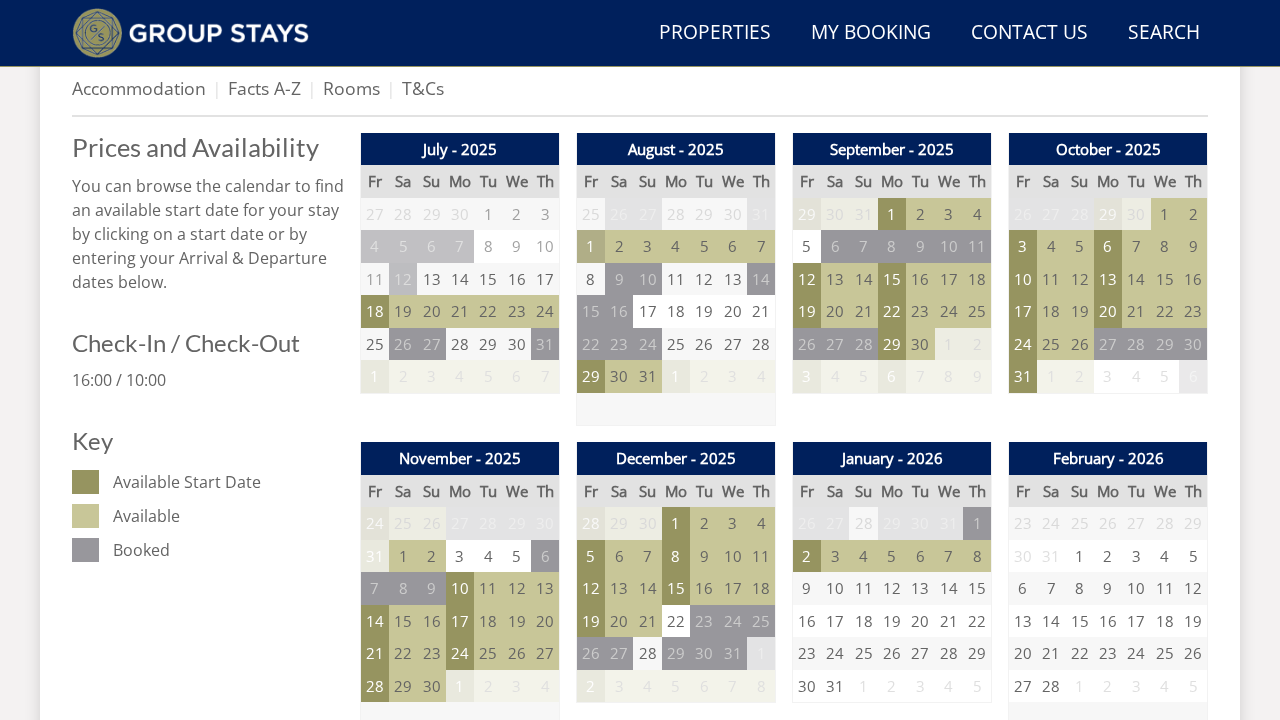 click on "1" at bounding box center (591, 246) 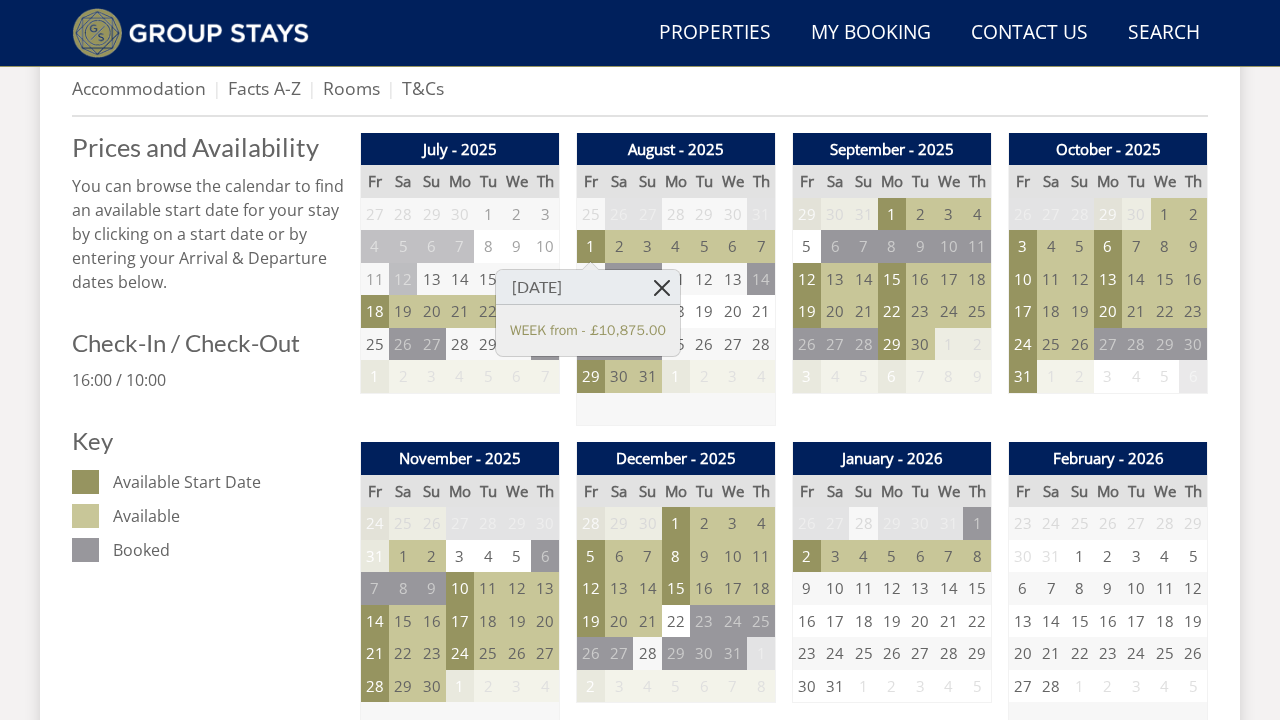 click at bounding box center [662, 287] 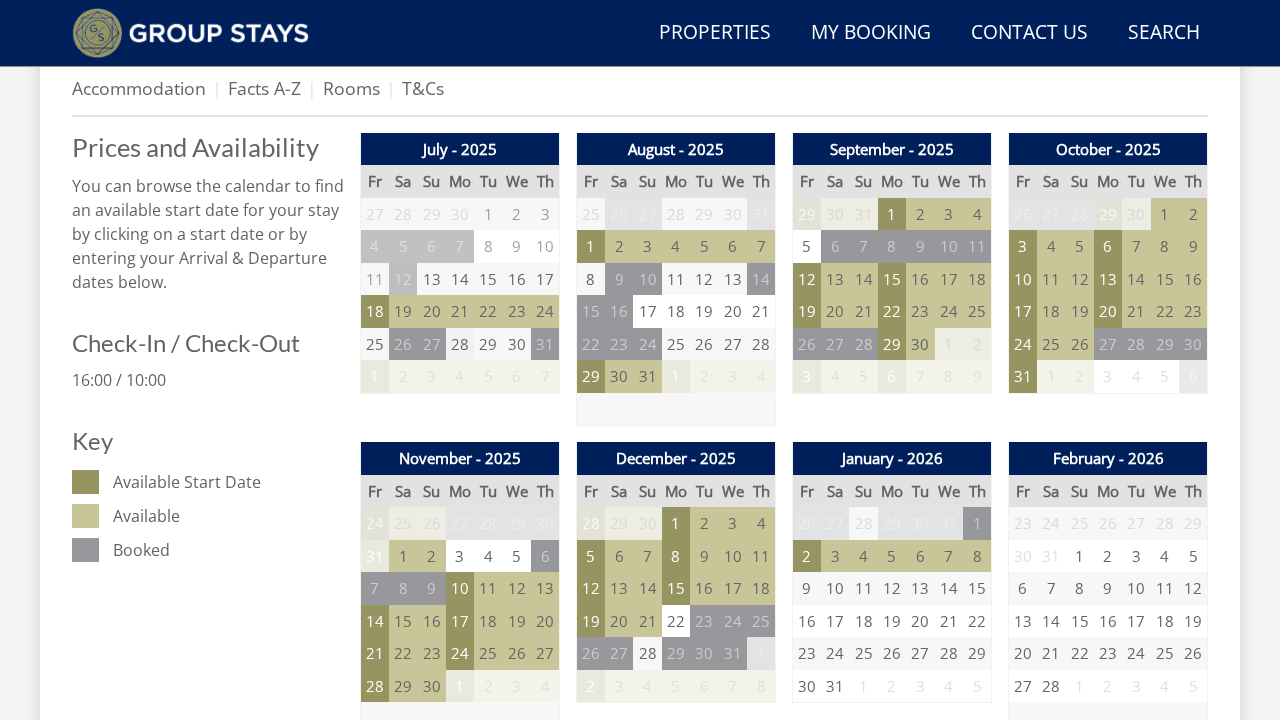 click on "28" at bounding box center (460, 344) 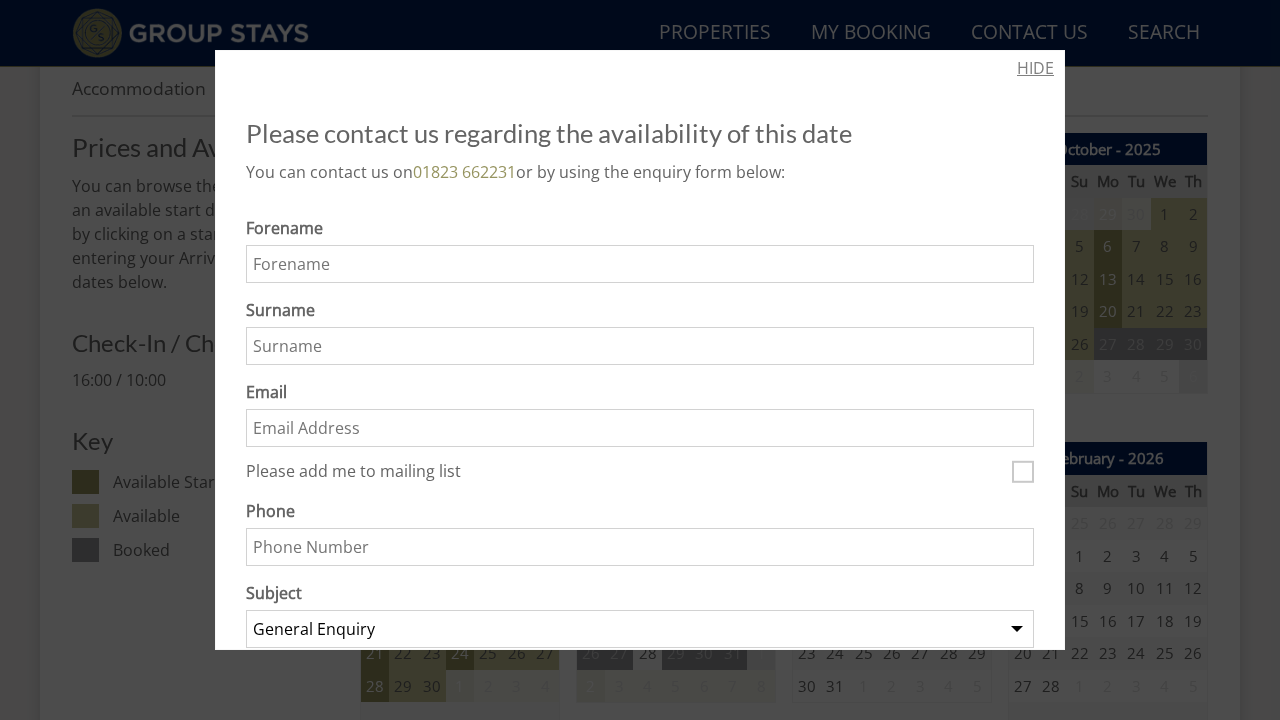 click on "HIDE" at bounding box center [1035, 68] 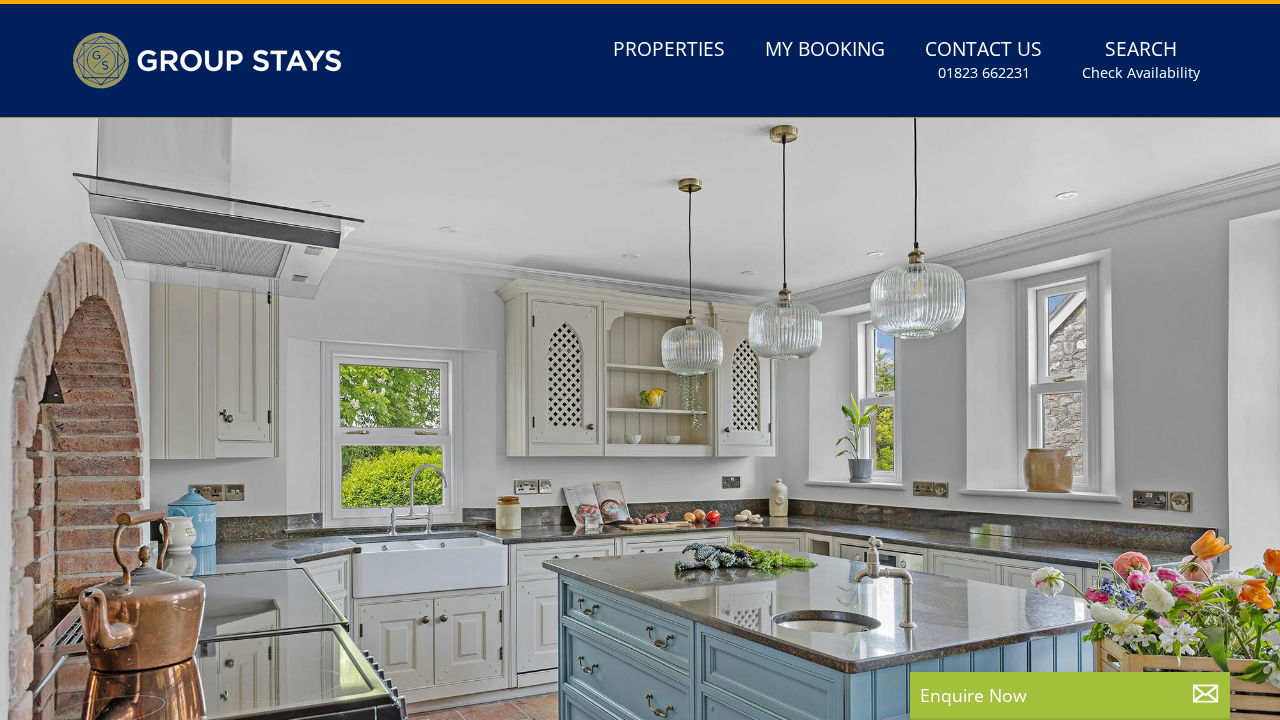 scroll, scrollTop: 0, scrollLeft: 0, axis: both 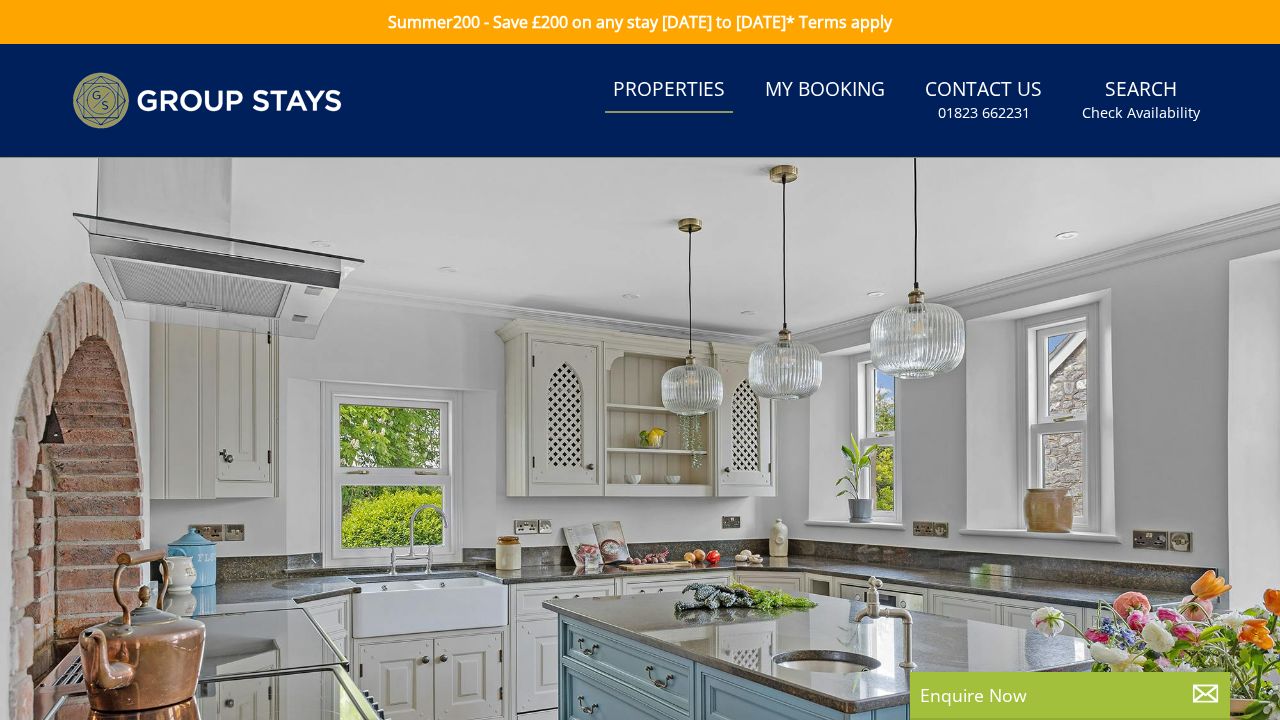 click on "Properties" at bounding box center [669, 90] 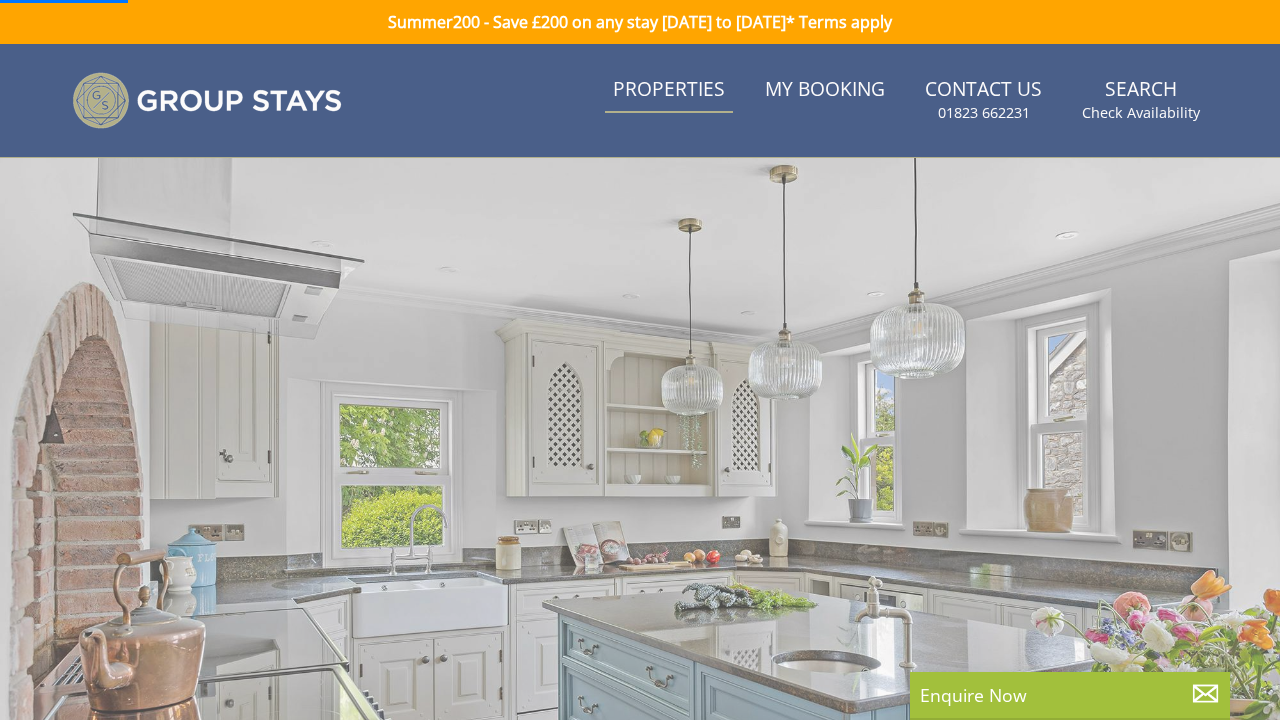 click on "Properties" at bounding box center [669, 90] 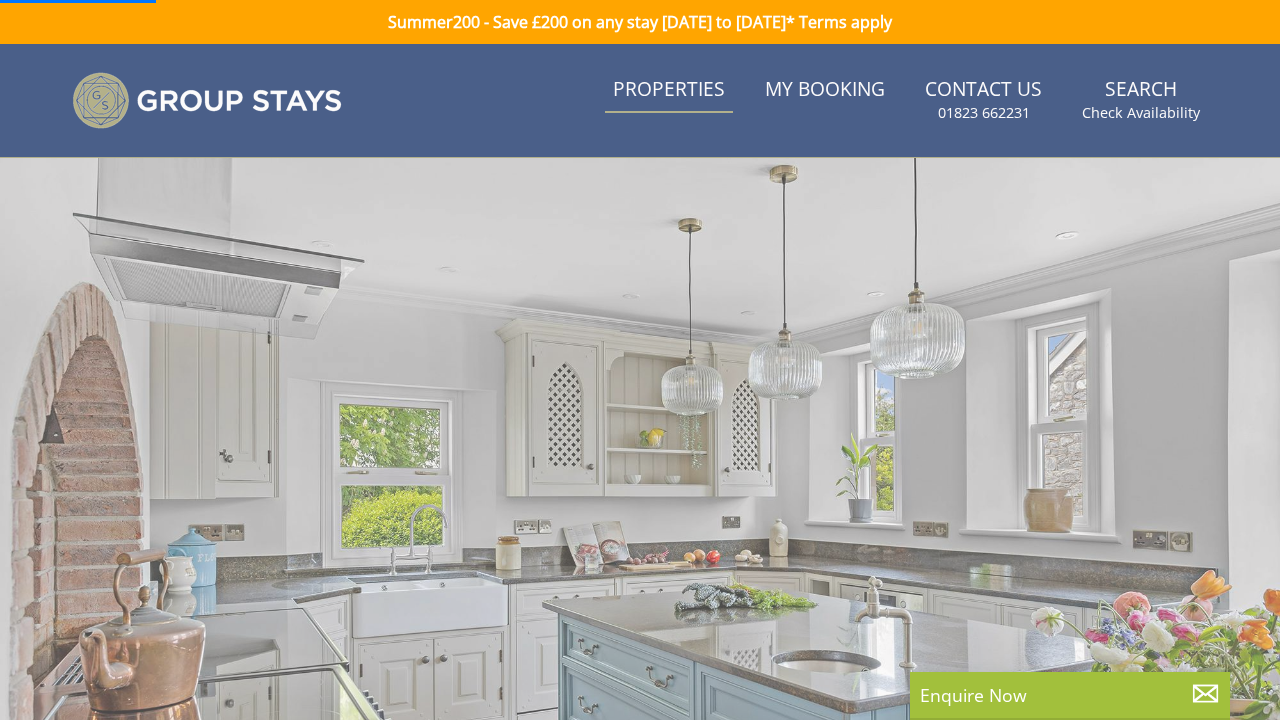 click on "Properties" at bounding box center (669, 90) 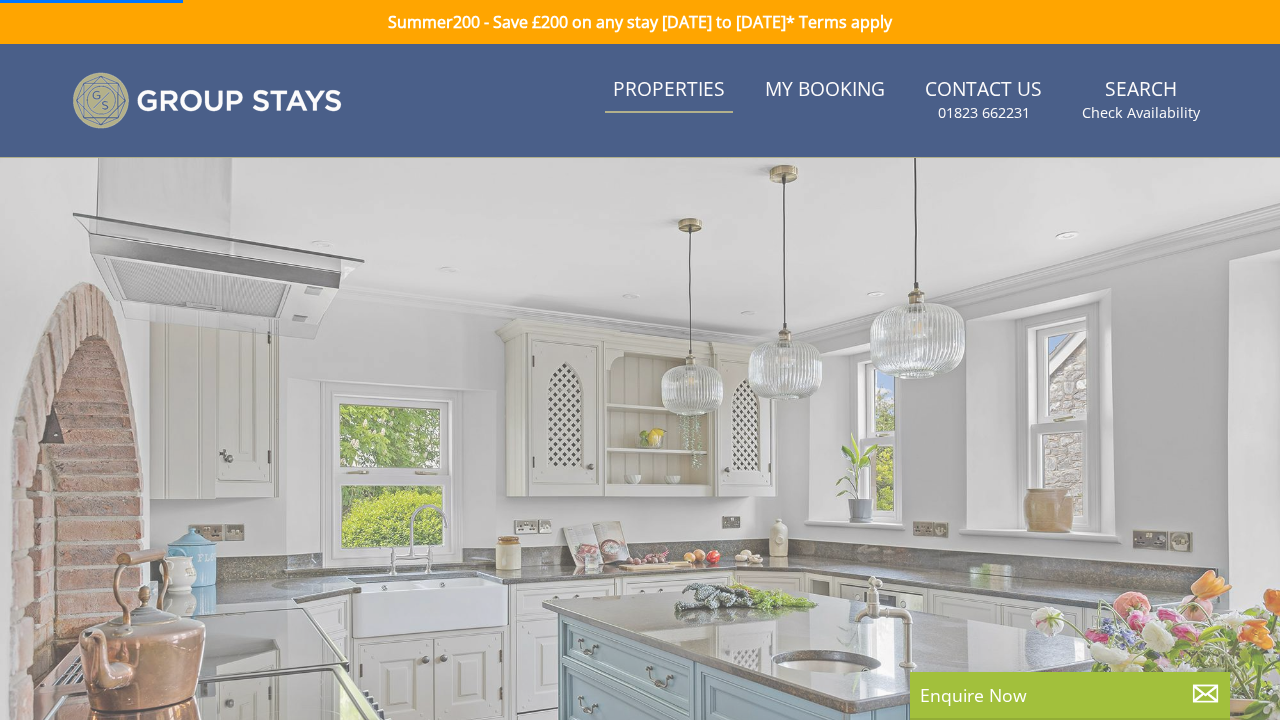click on "Properties" at bounding box center [669, 90] 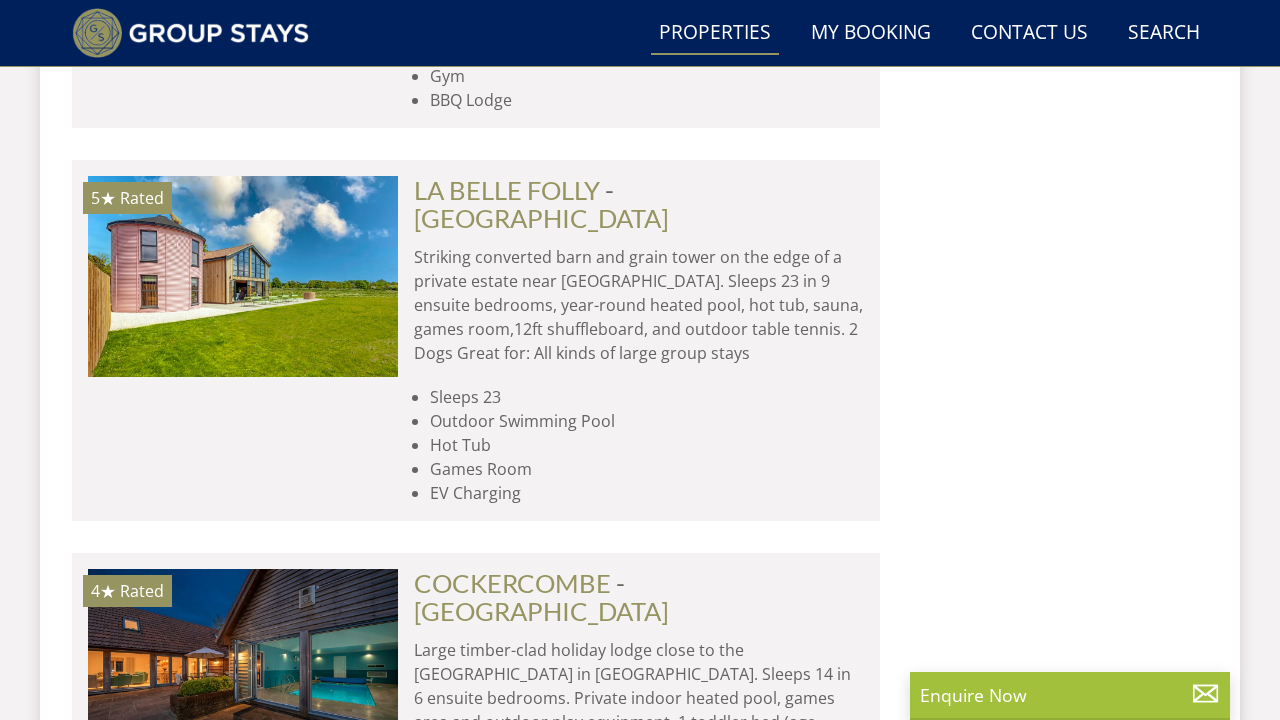 scroll, scrollTop: 1920, scrollLeft: 0, axis: vertical 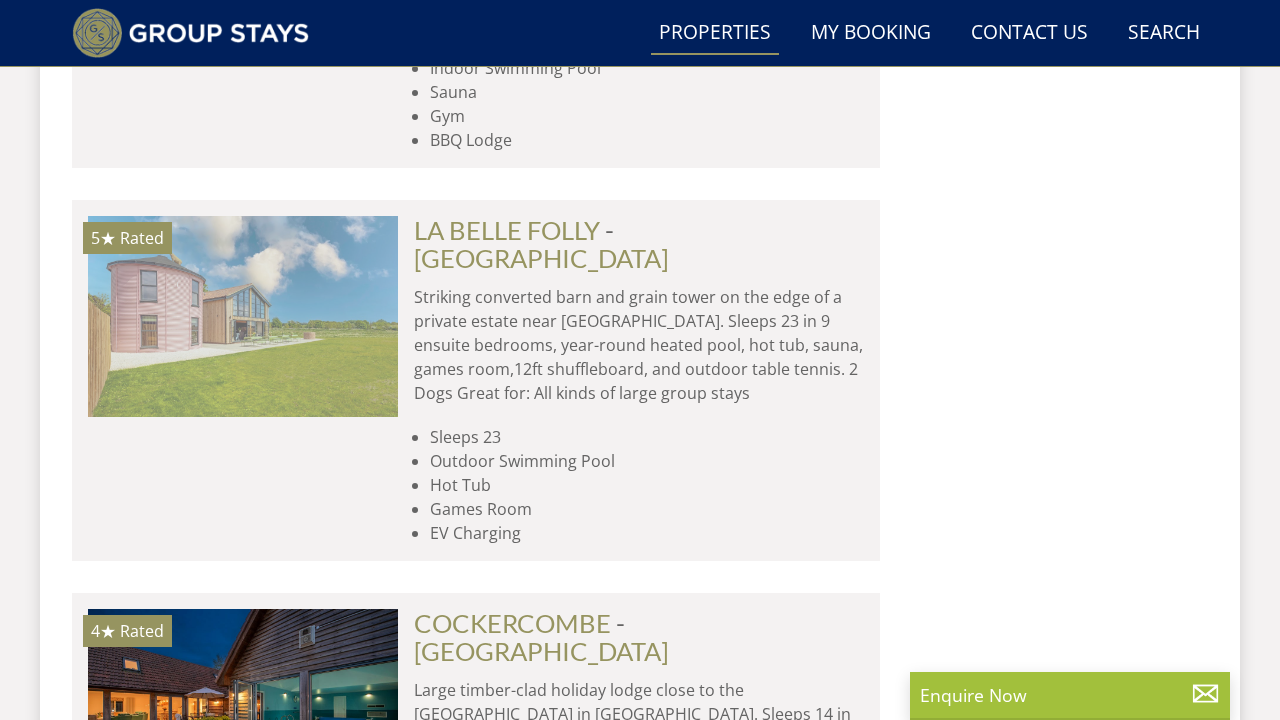 click at bounding box center [243, 316] 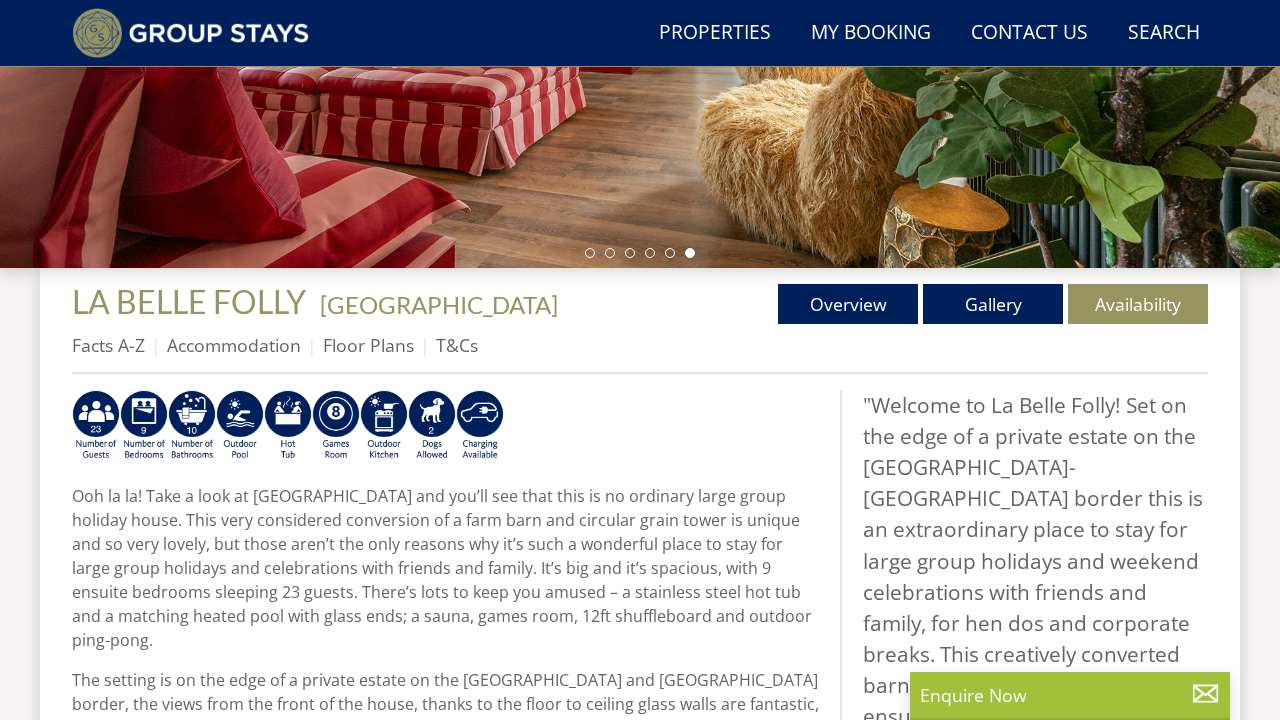 scroll, scrollTop: 560, scrollLeft: 0, axis: vertical 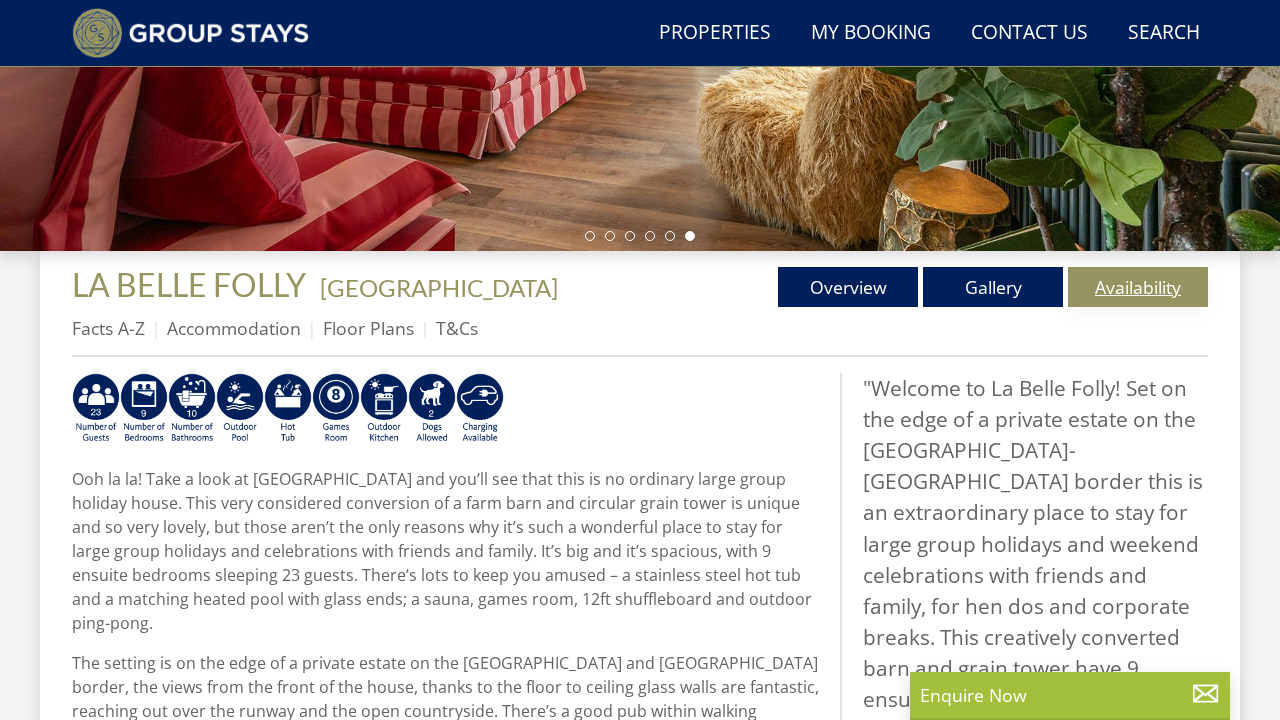 click on "Availability" at bounding box center [1138, 287] 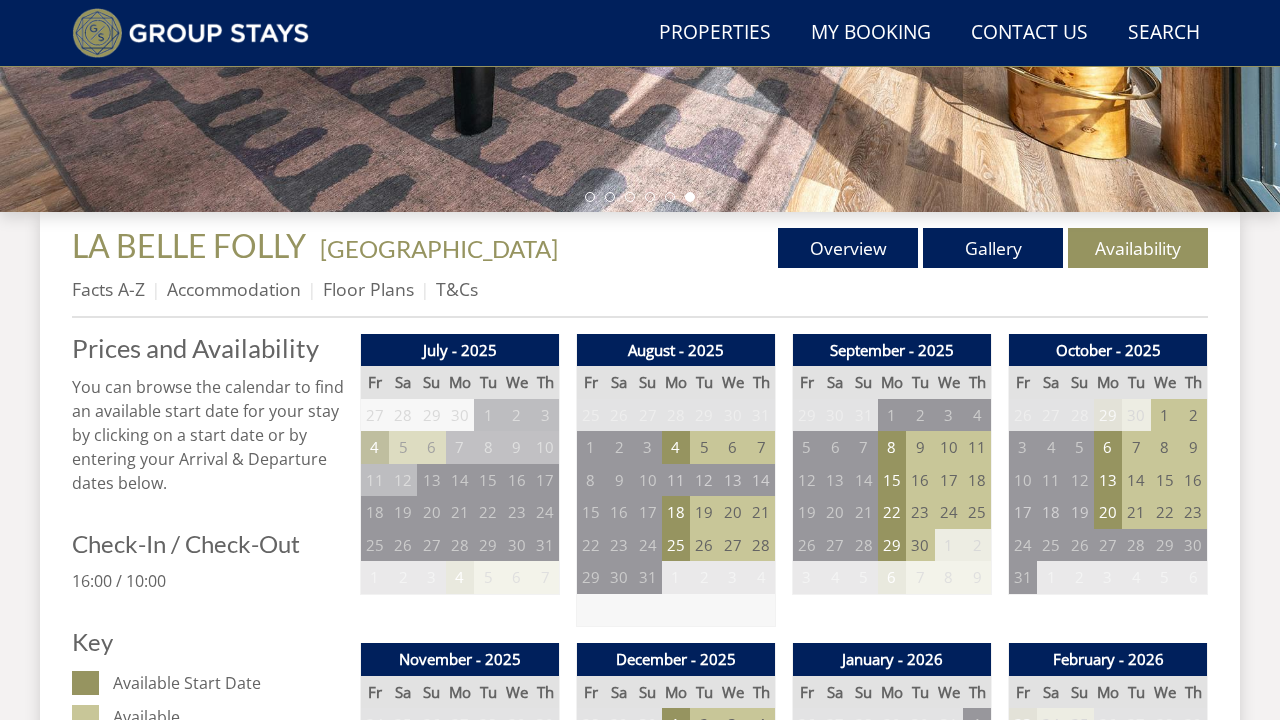 scroll, scrollTop: 600, scrollLeft: 0, axis: vertical 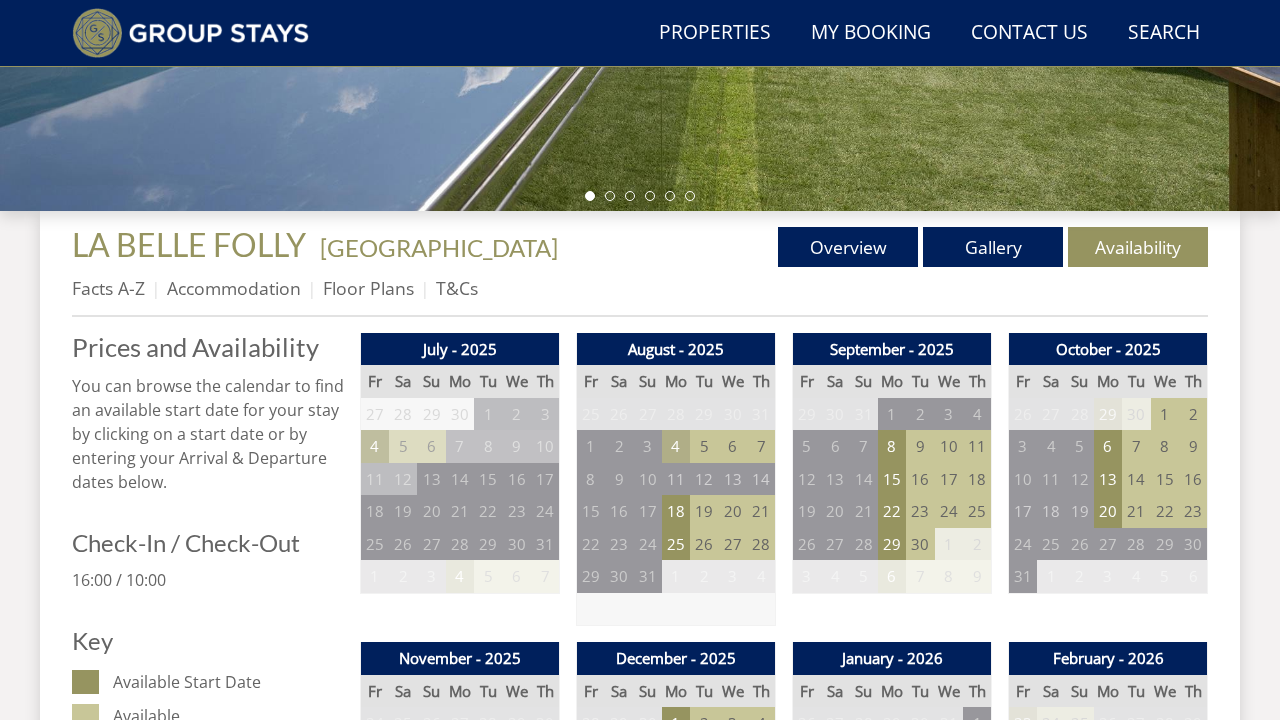 click on "4" at bounding box center (676, 446) 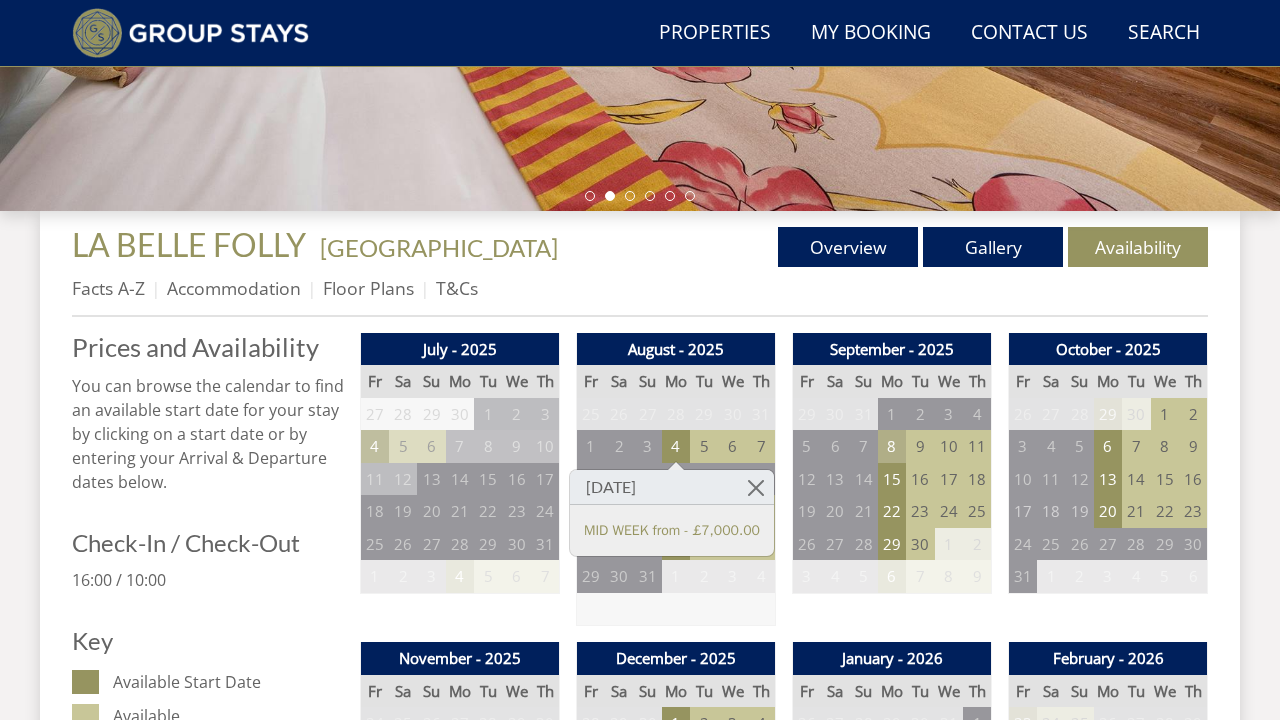 click on "8" at bounding box center (892, 446) 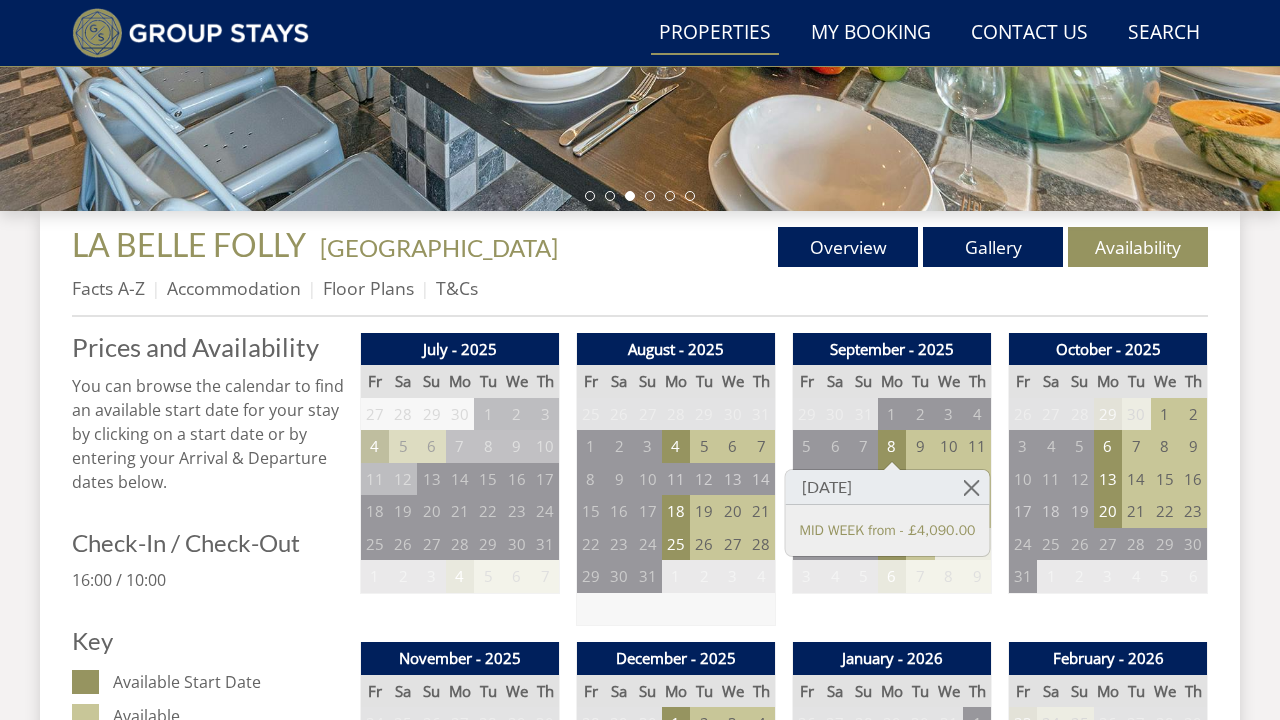 click on "Properties" at bounding box center (715, 33) 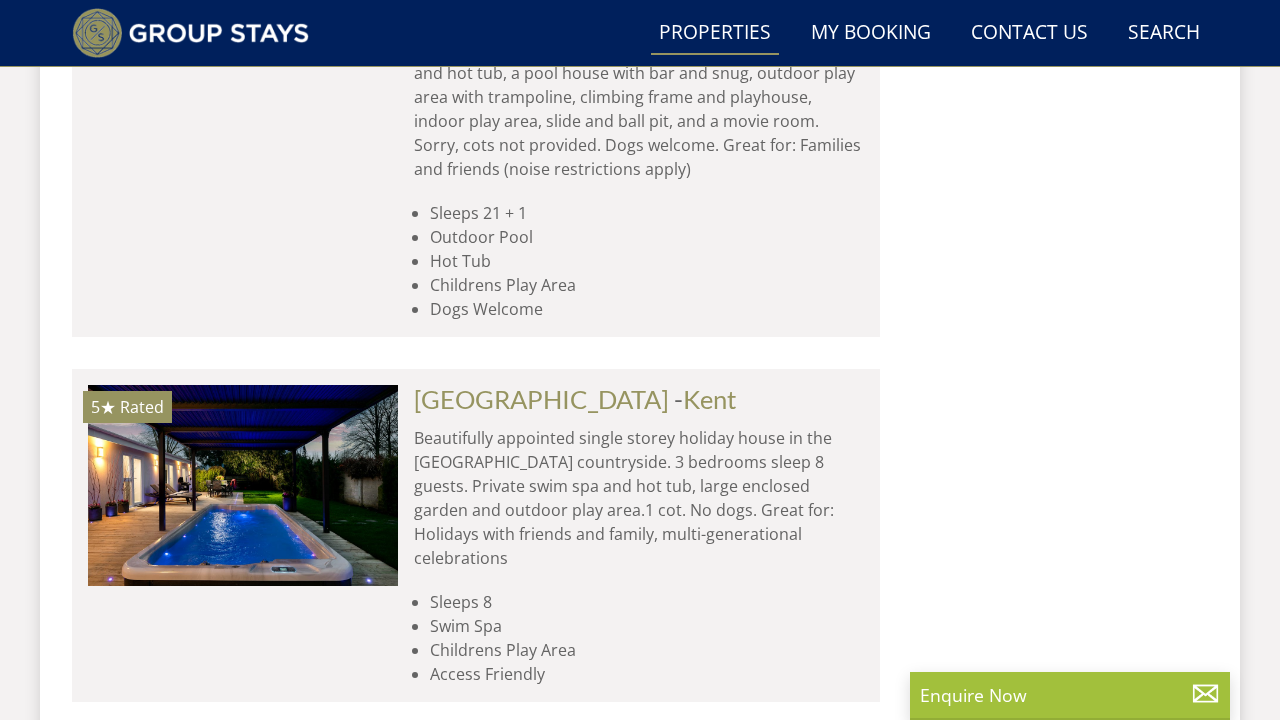 scroll, scrollTop: 8519, scrollLeft: 0, axis: vertical 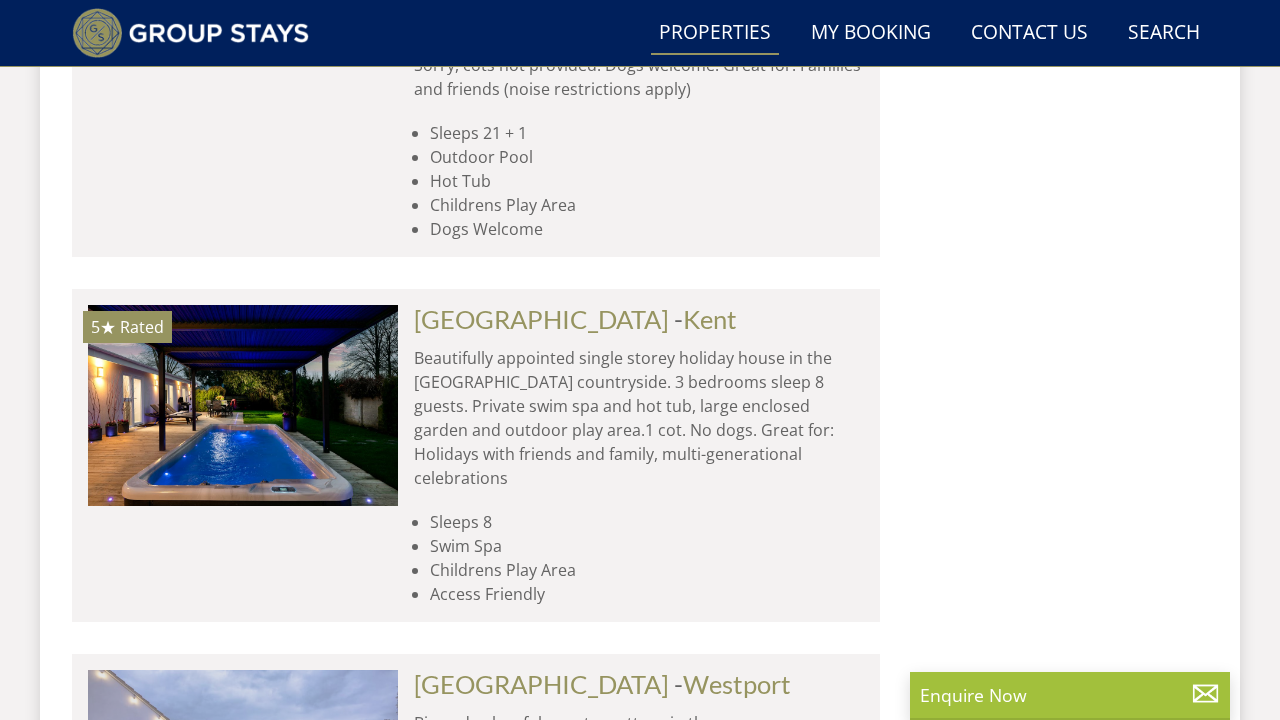 click at bounding box center (243, 770) 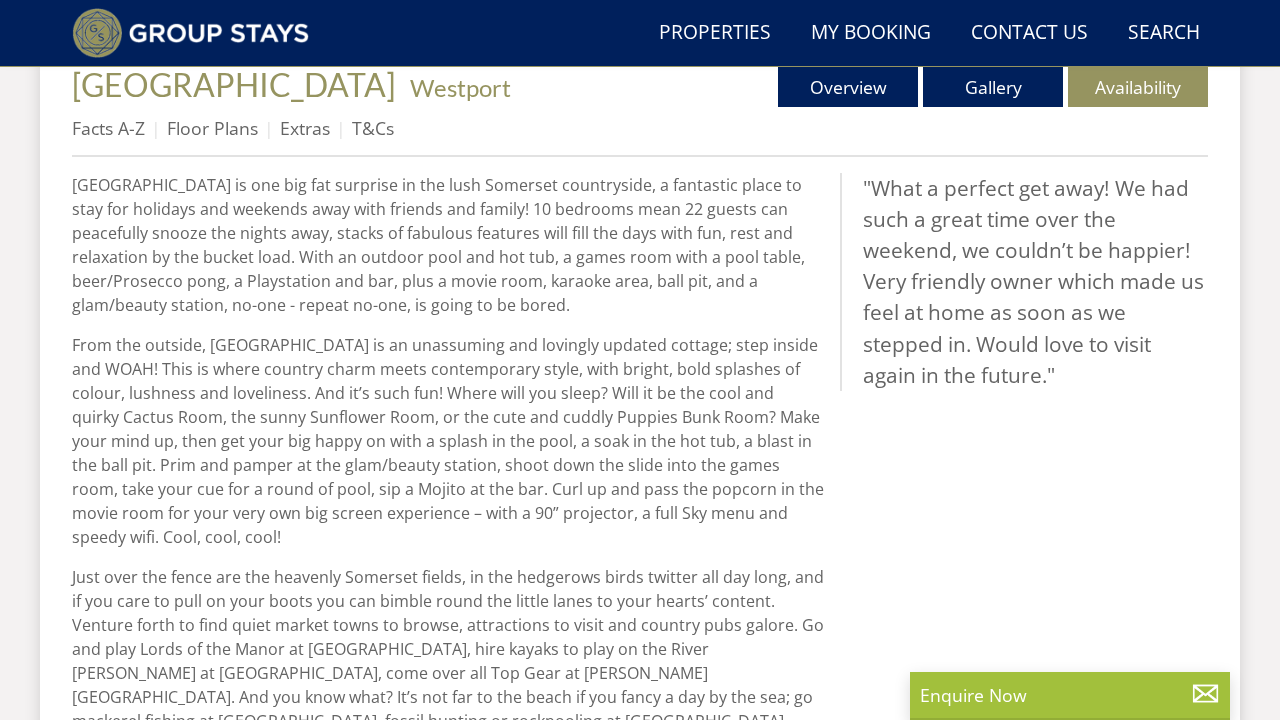 scroll, scrollTop: 680, scrollLeft: 0, axis: vertical 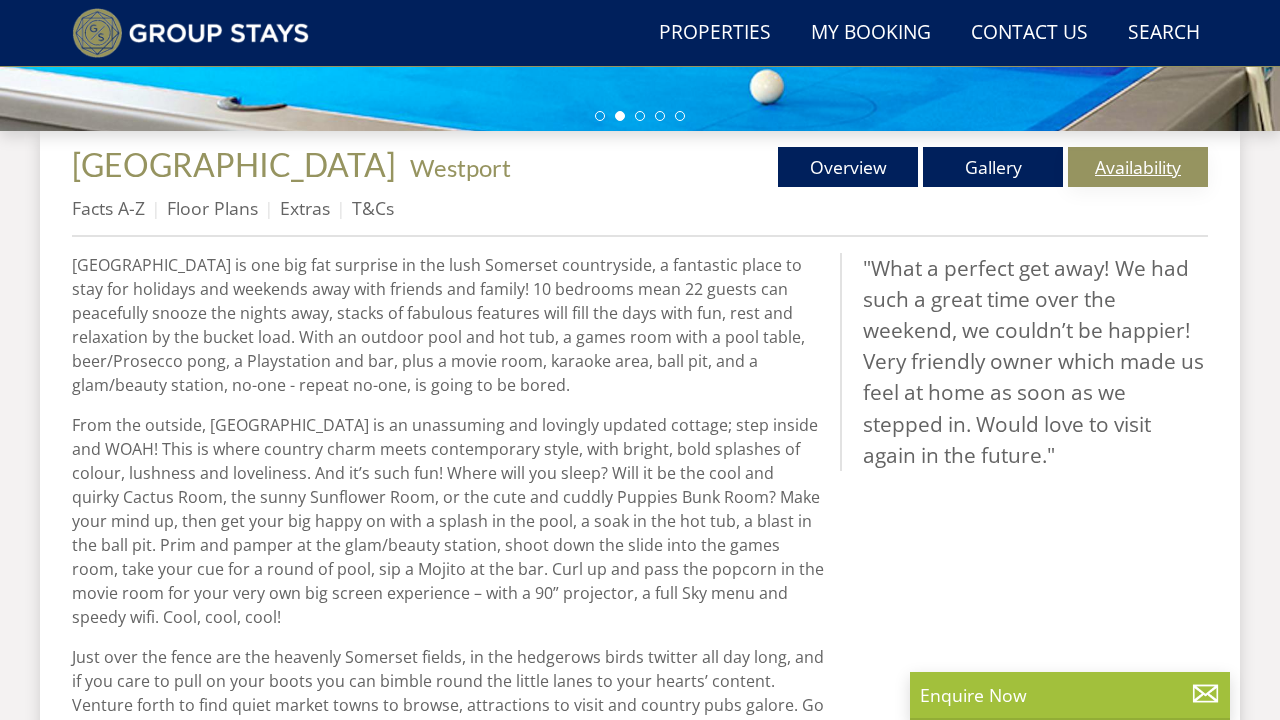 click on "Availability" at bounding box center [1138, 167] 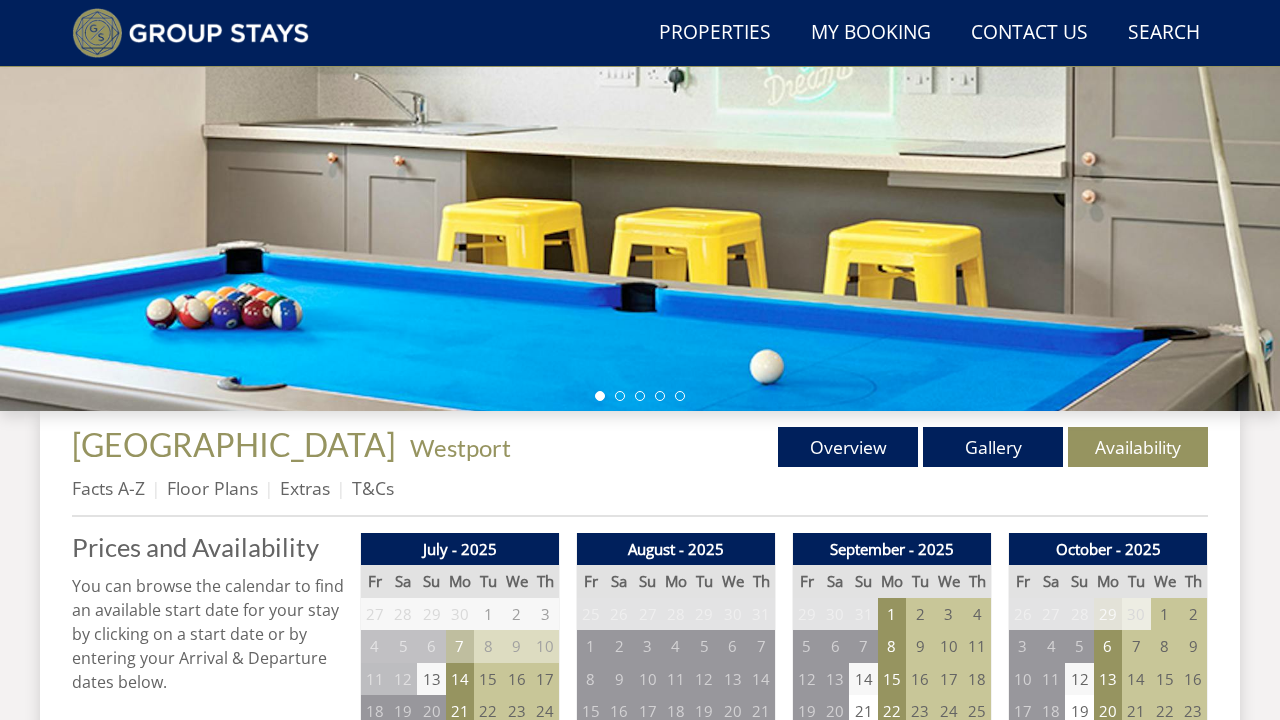 scroll, scrollTop: 520, scrollLeft: 0, axis: vertical 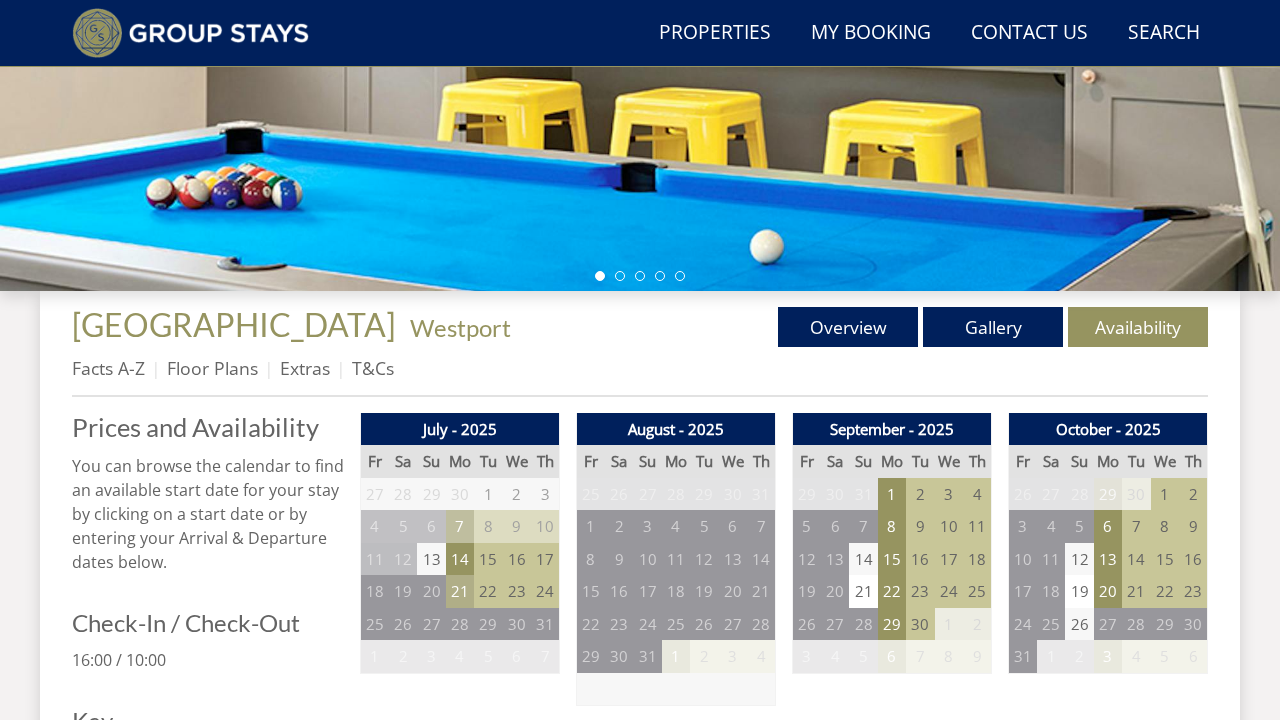 click on "21" at bounding box center (460, 591) 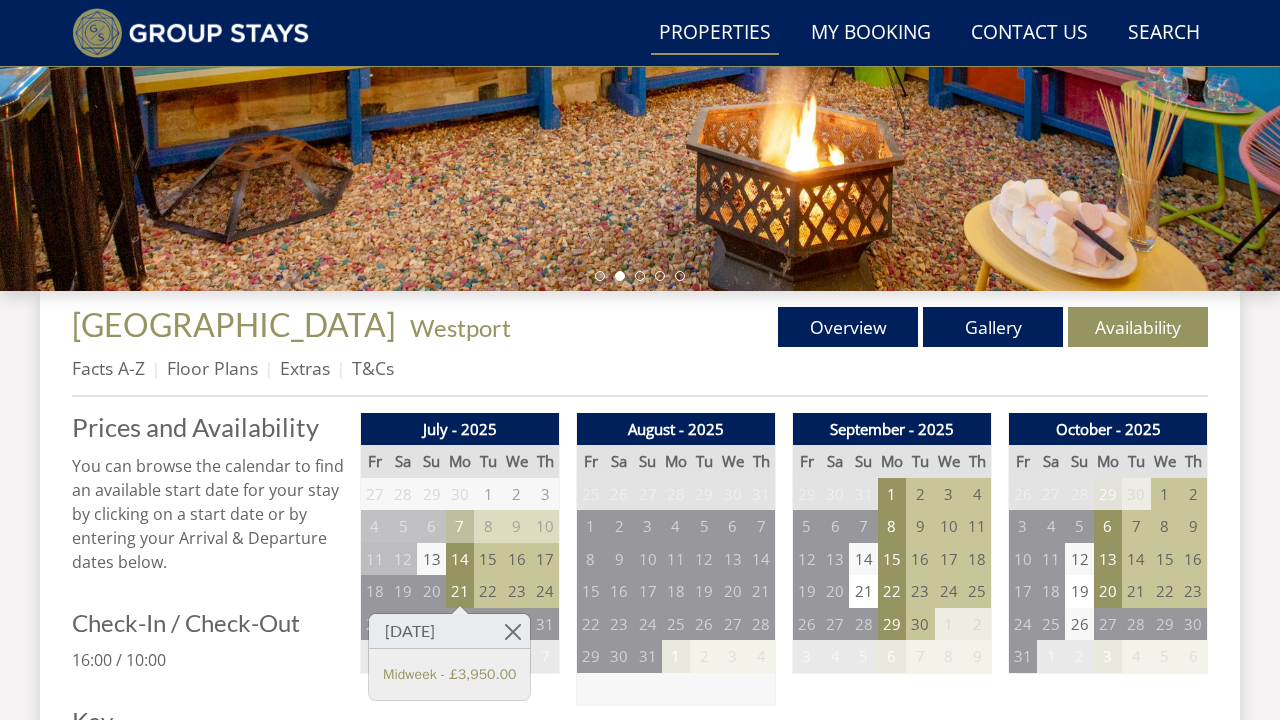 click on "Properties" at bounding box center [715, 33] 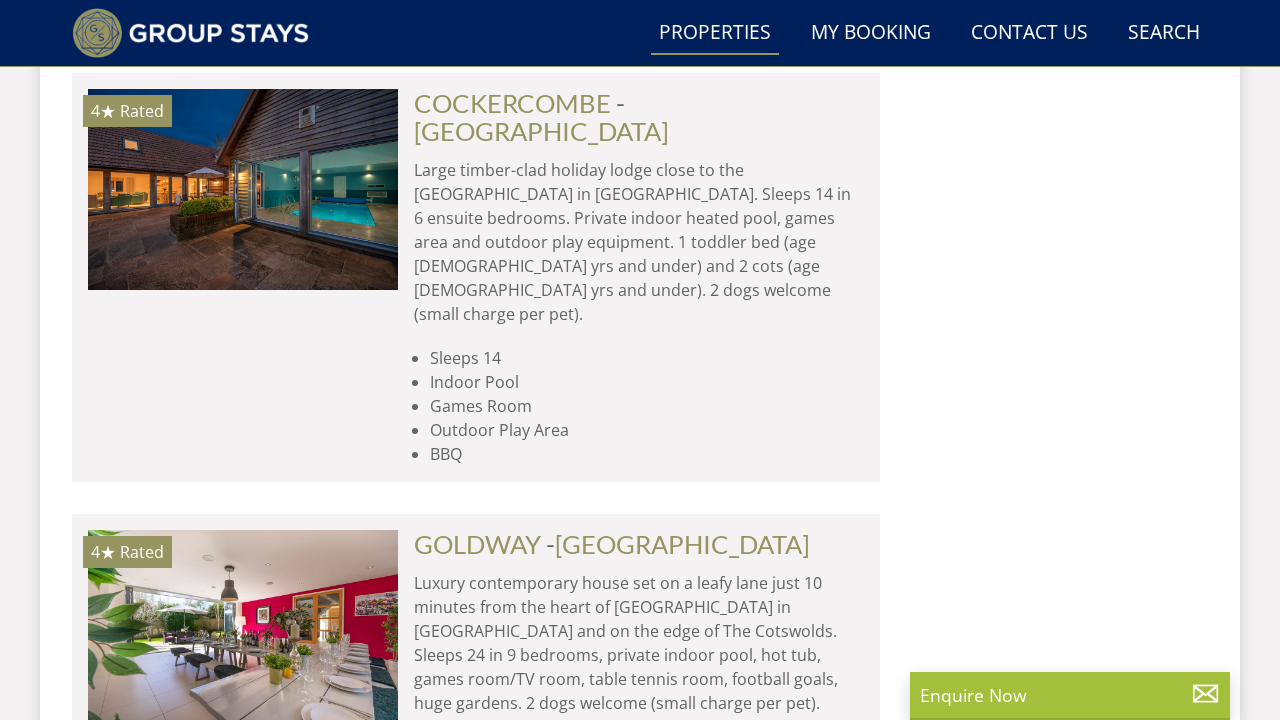 scroll, scrollTop: 2480, scrollLeft: 0, axis: vertical 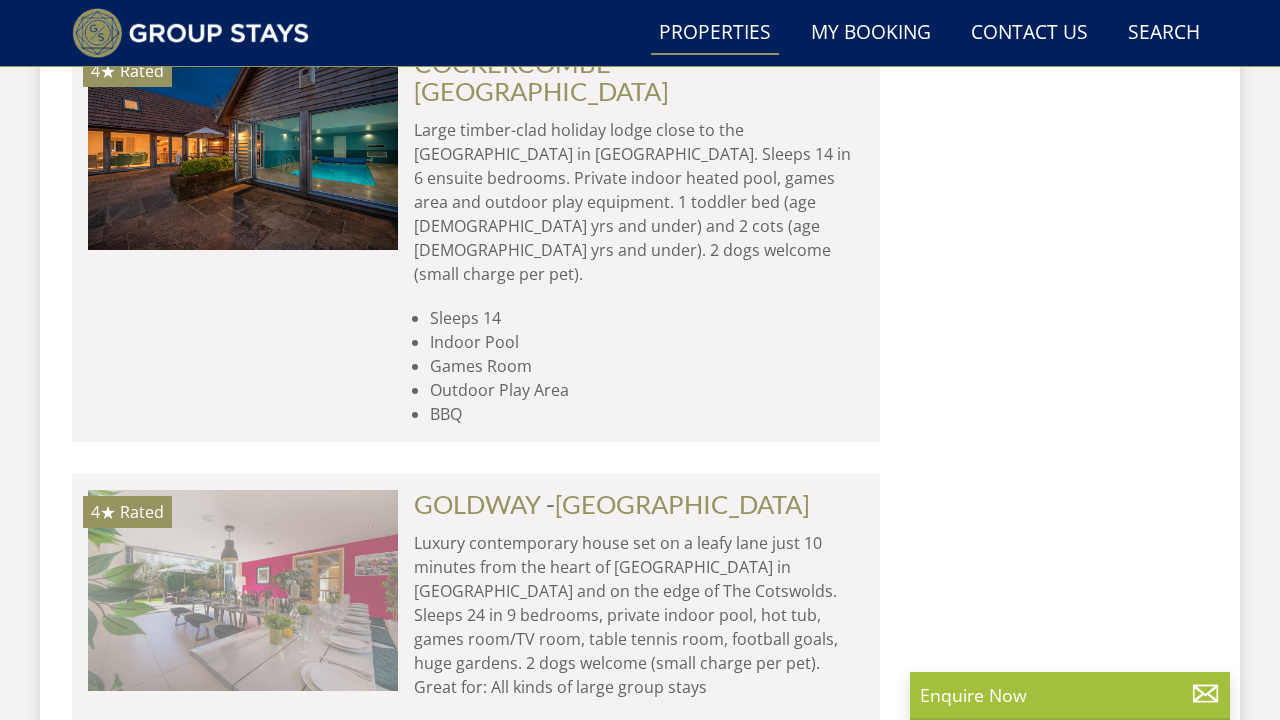 click at bounding box center [243, 590] 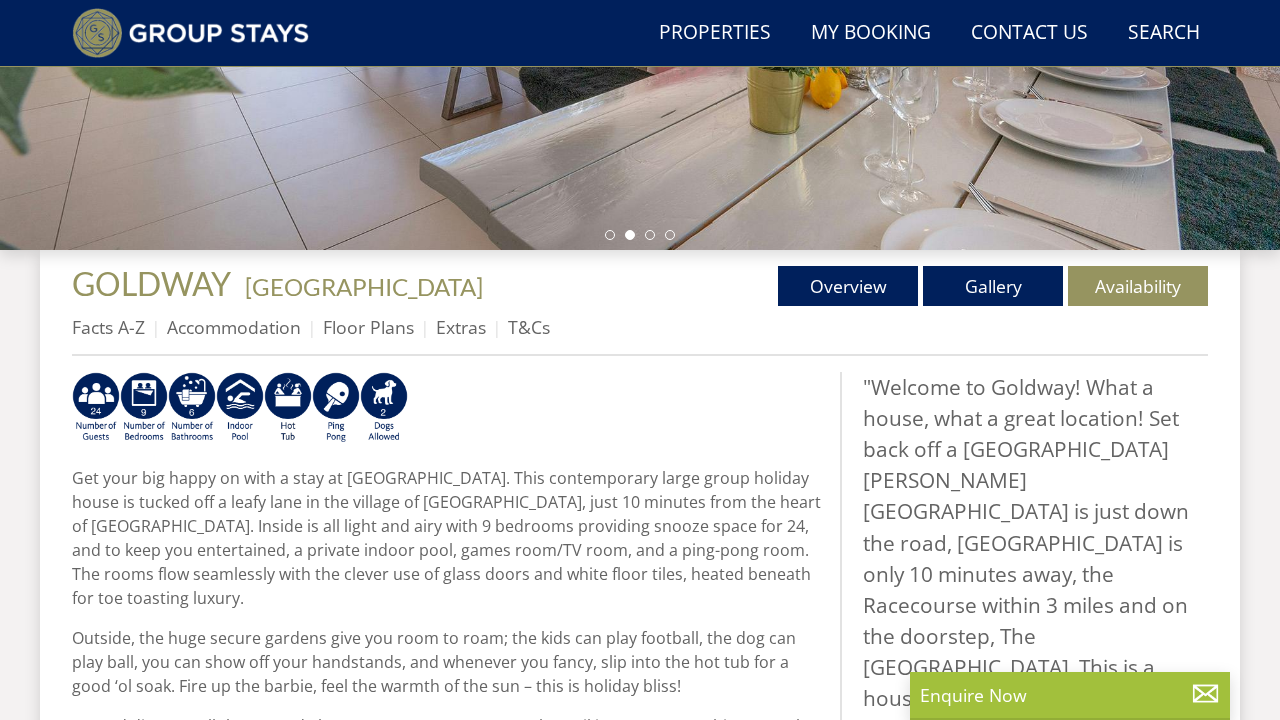 scroll, scrollTop: 560, scrollLeft: 0, axis: vertical 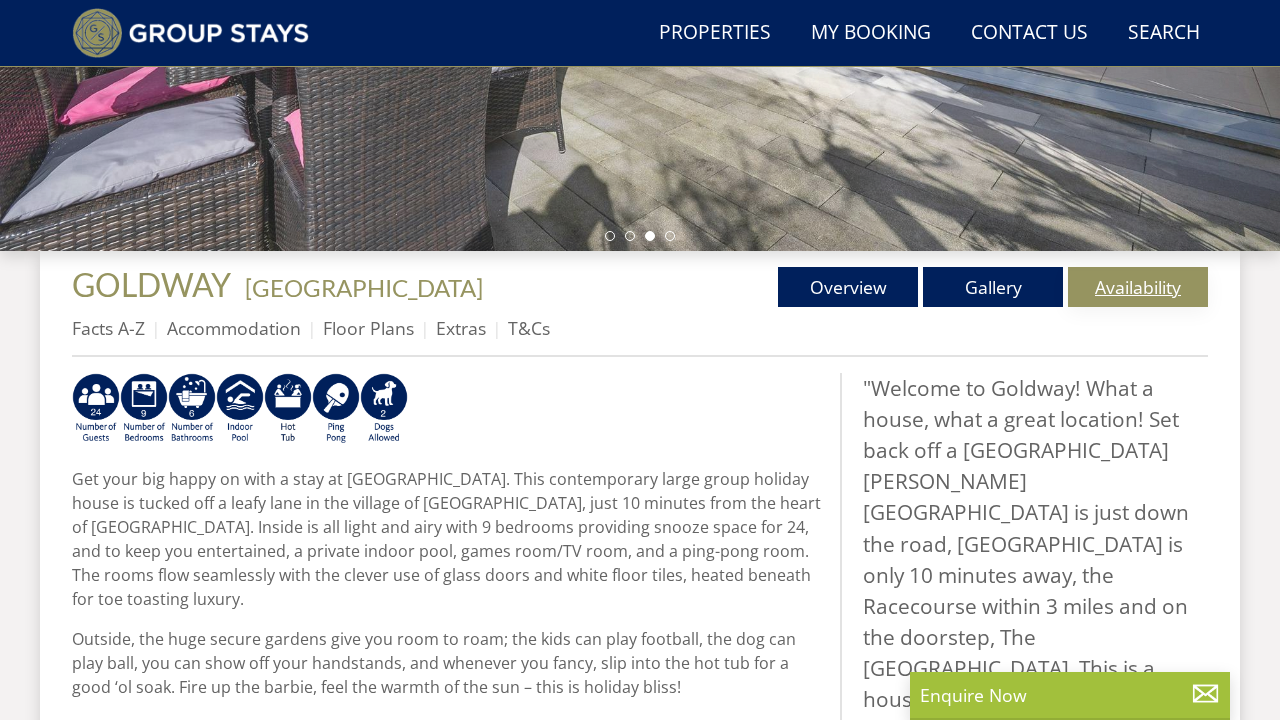 click on "Availability" at bounding box center (1138, 287) 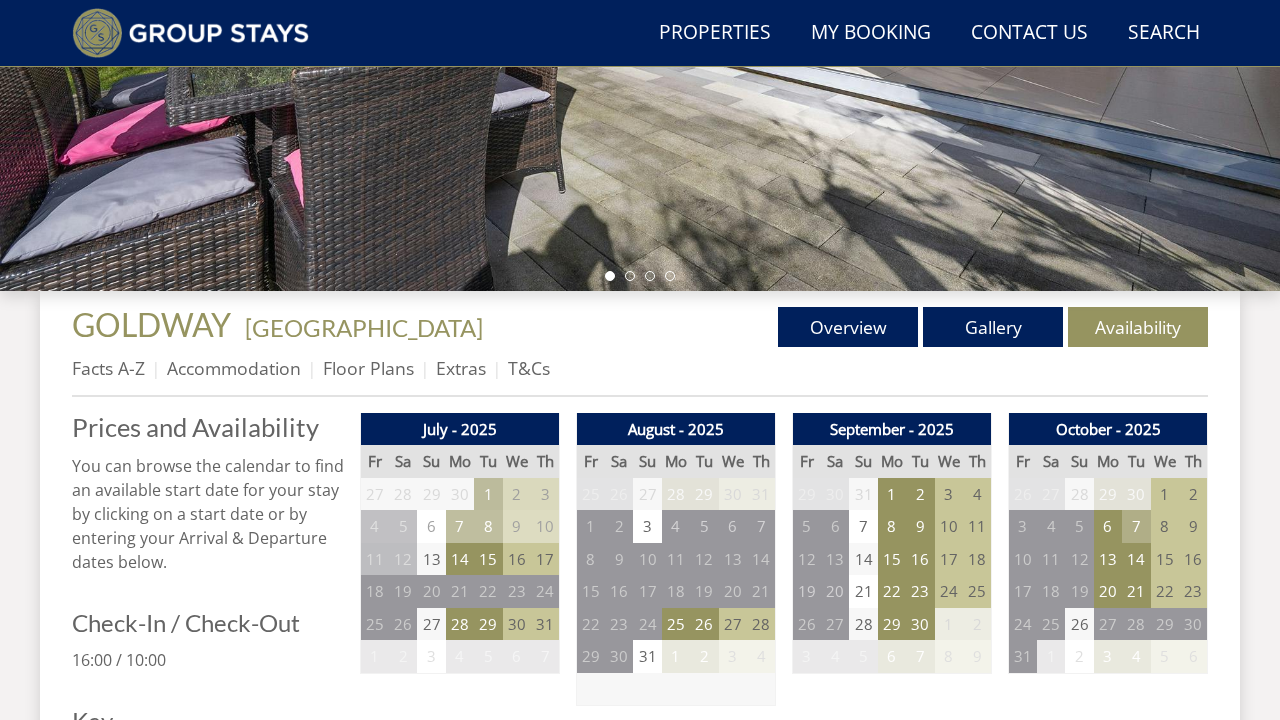 scroll, scrollTop: 560, scrollLeft: 0, axis: vertical 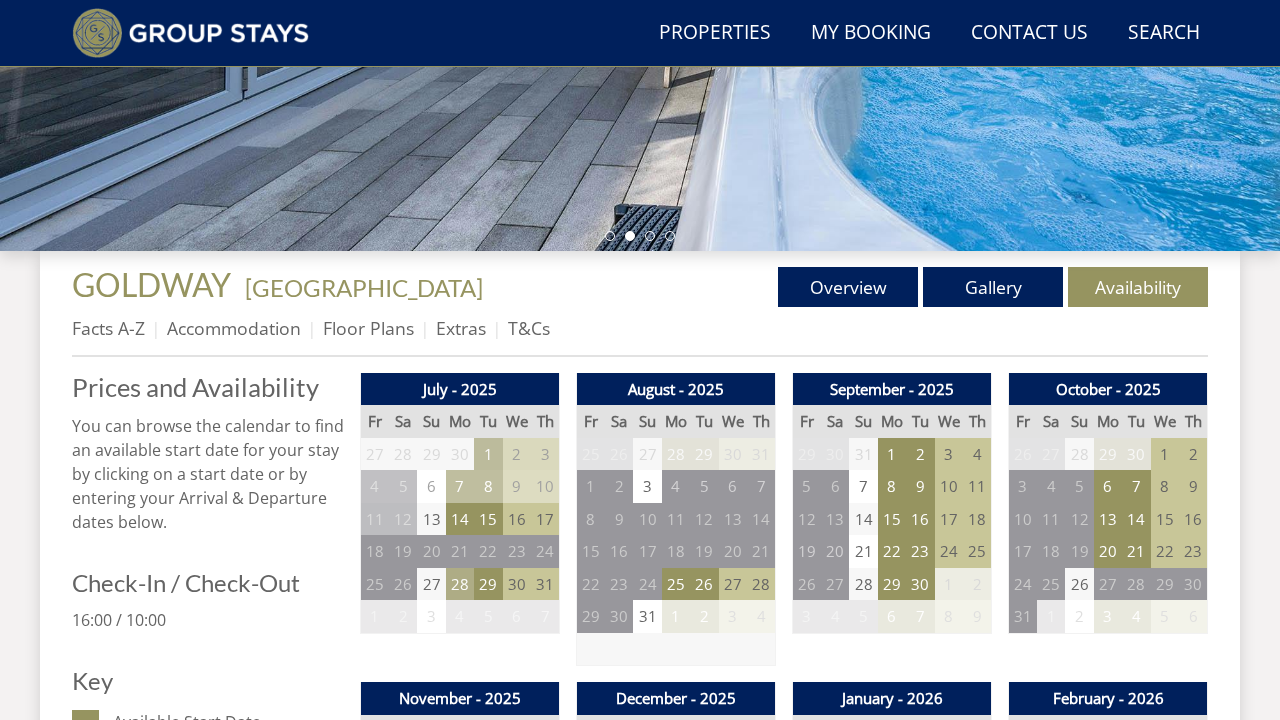 click on "28" at bounding box center (460, 584) 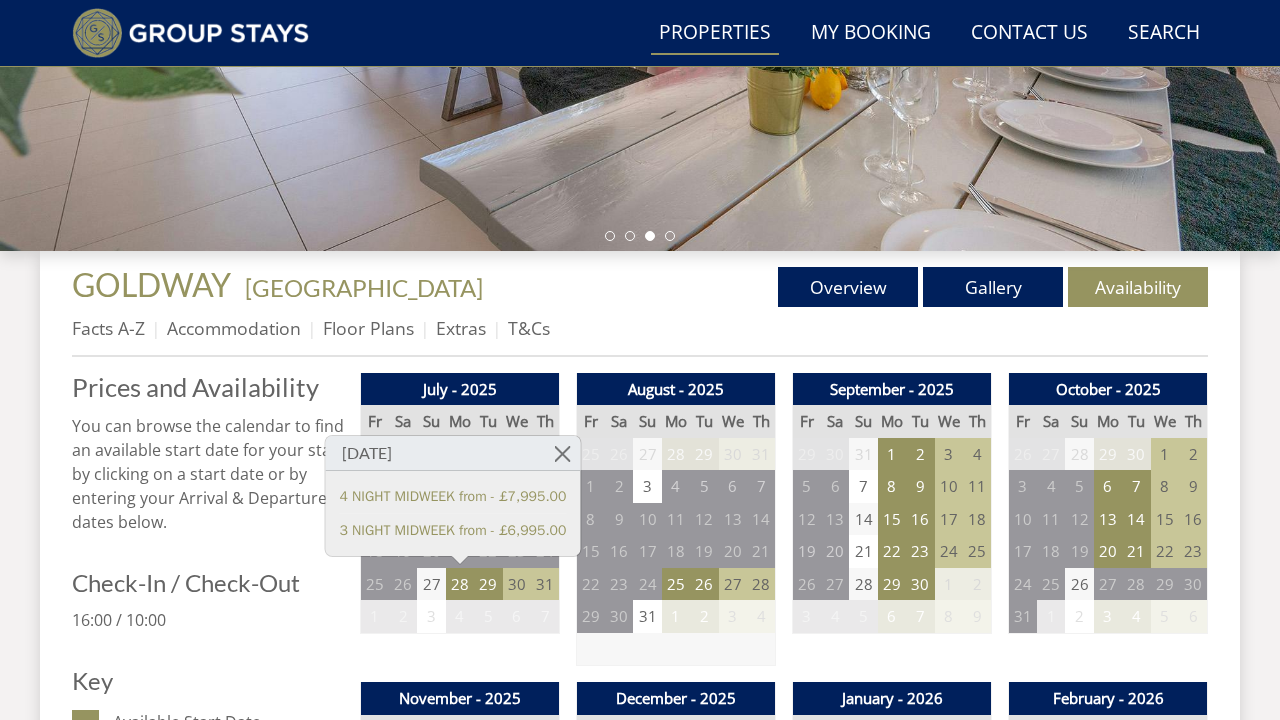 click on "Properties" at bounding box center [715, 33] 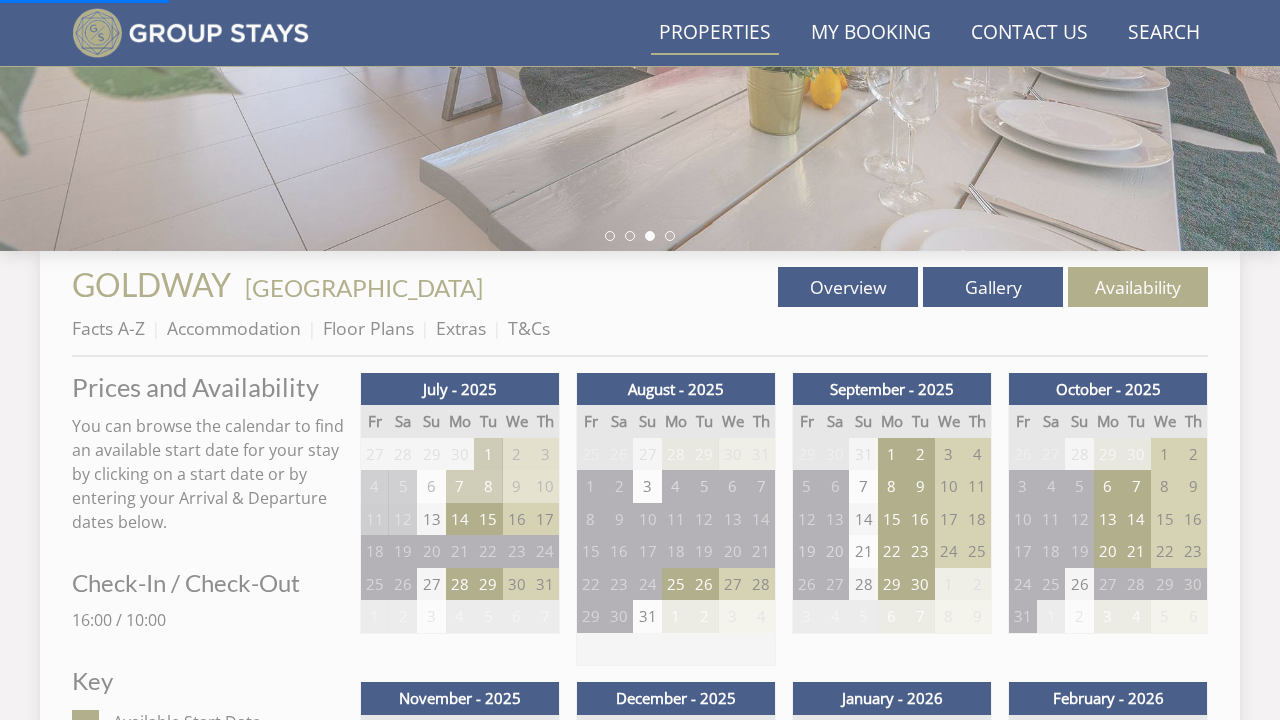 scroll, scrollTop: 0, scrollLeft: 0, axis: both 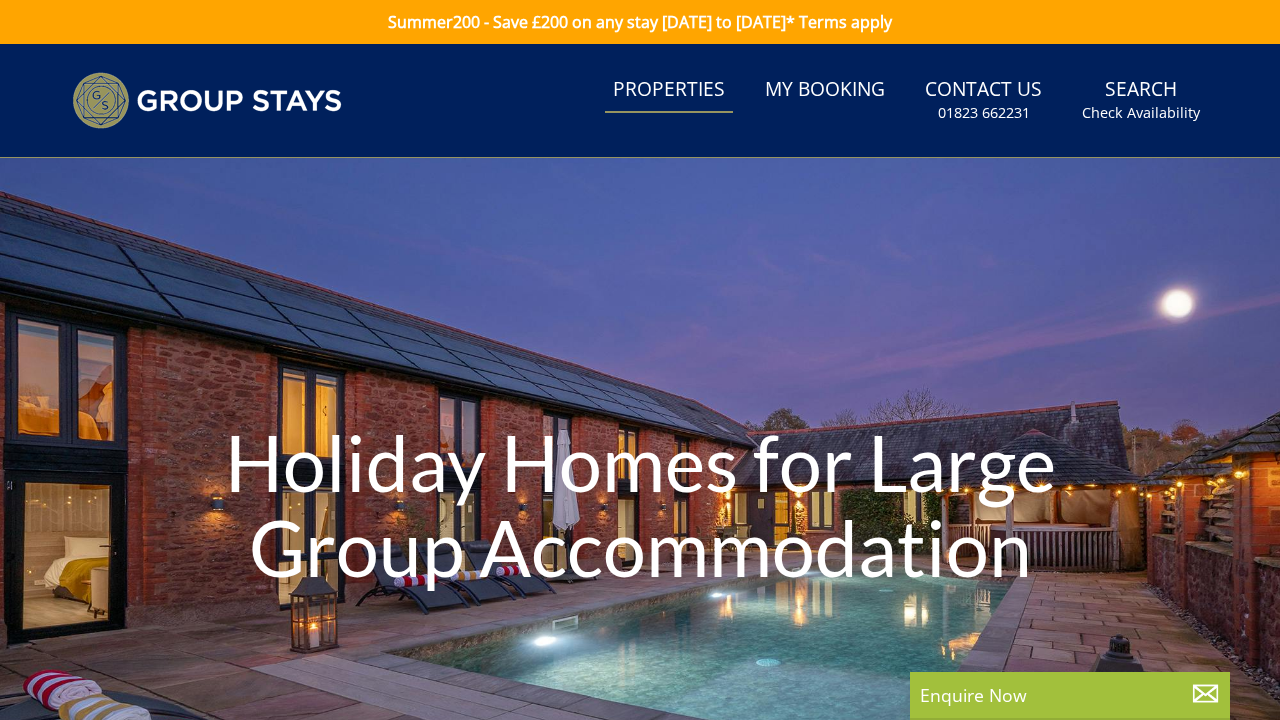 click on "Properties" at bounding box center (669, 90) 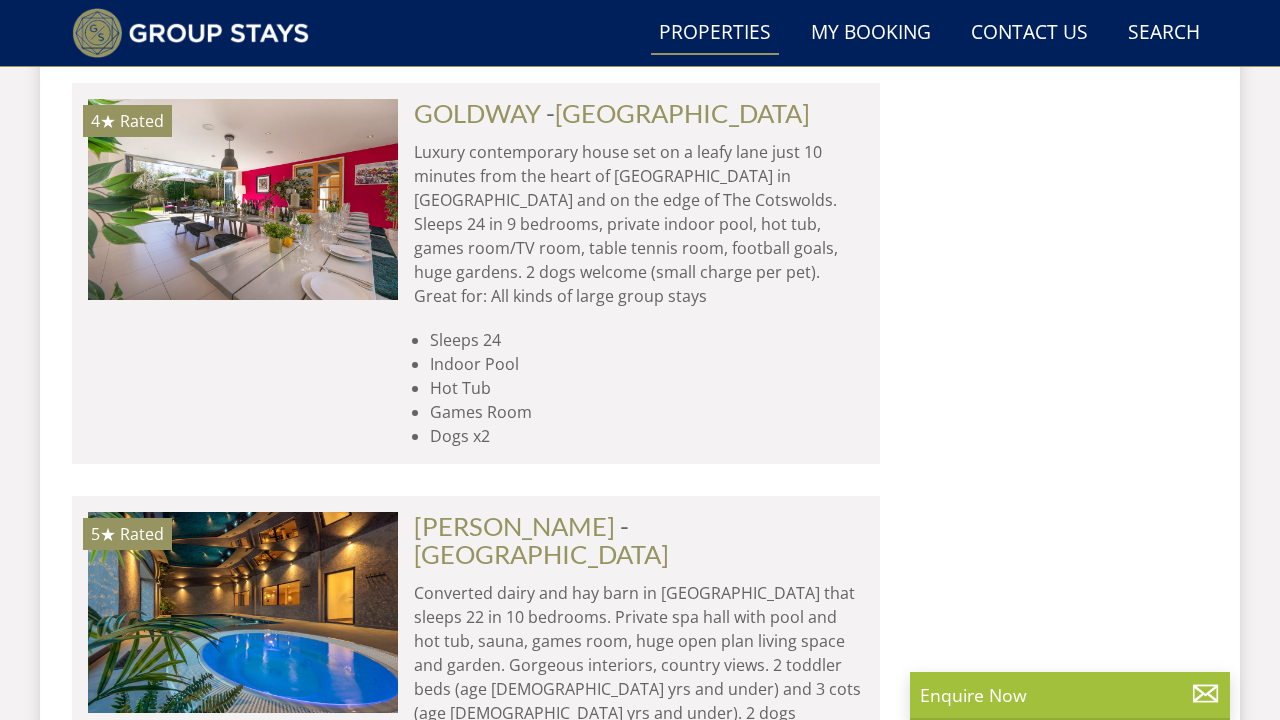 scroll, scrollTop: 2951, scrollLeft: 0, axis: vertical 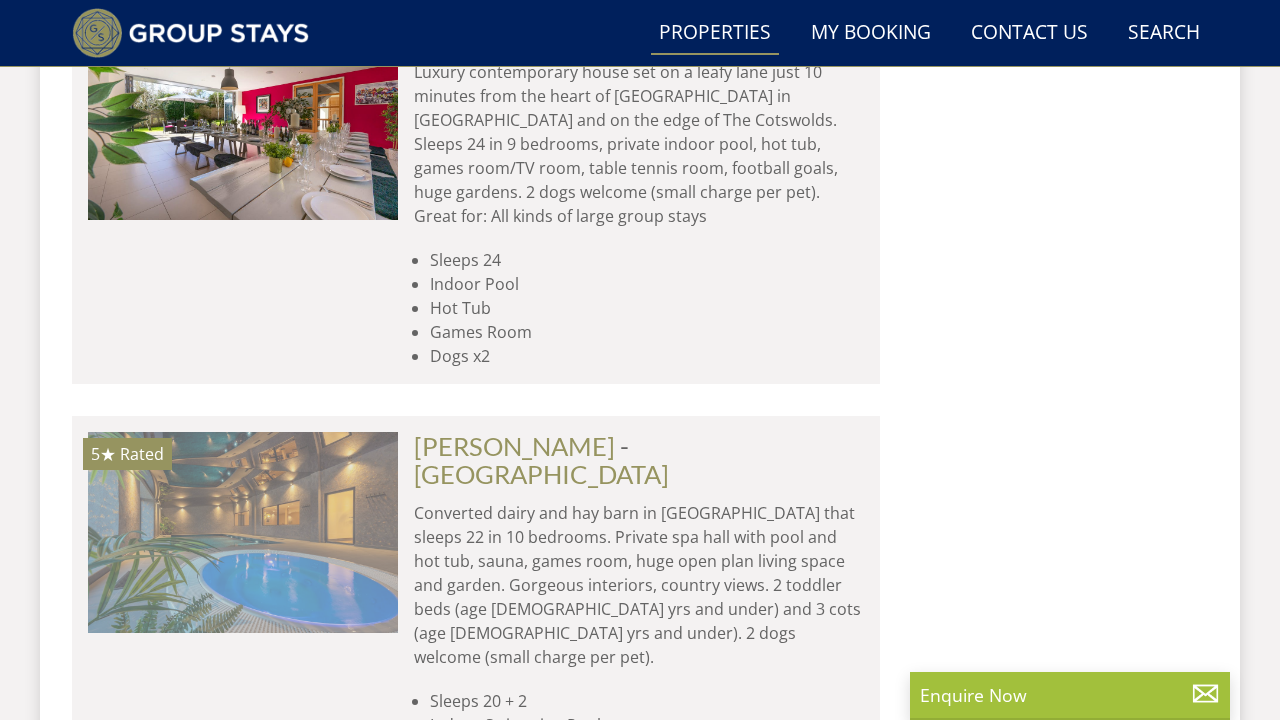 click at bounding box center [243, 532] 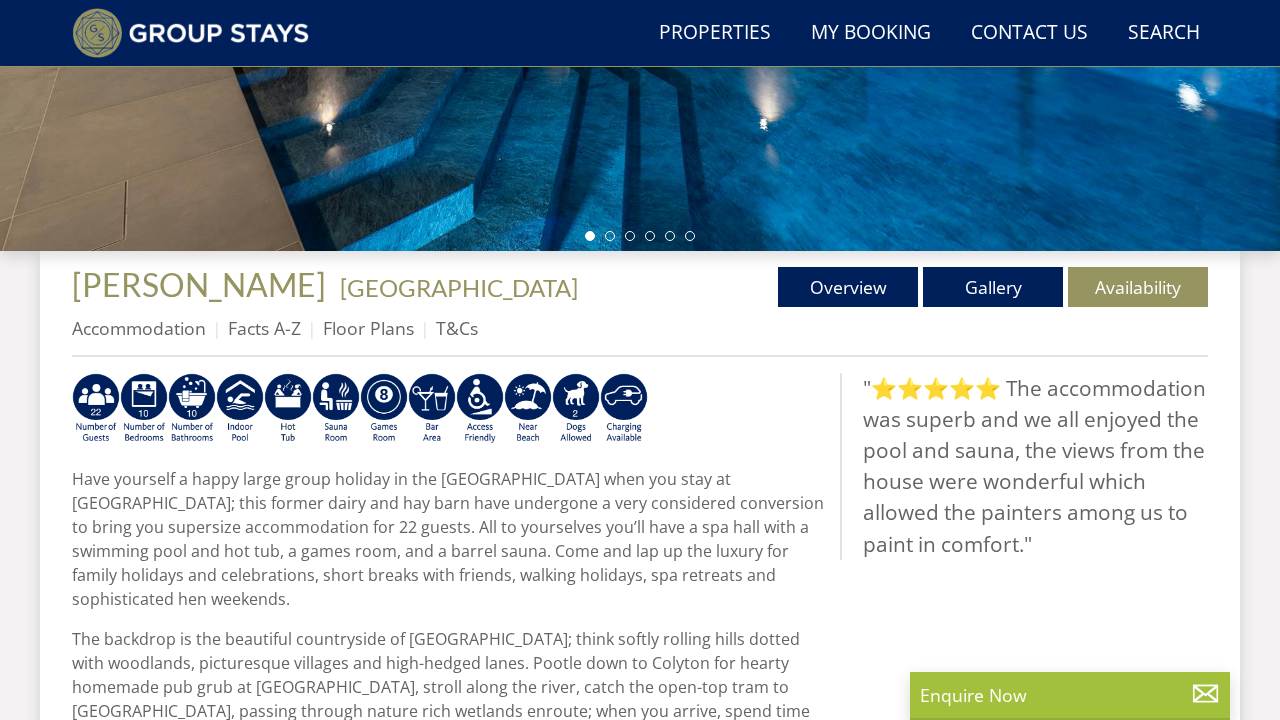 scroll, scrollTop: 600, scrollLeft: 0, axis: vertical 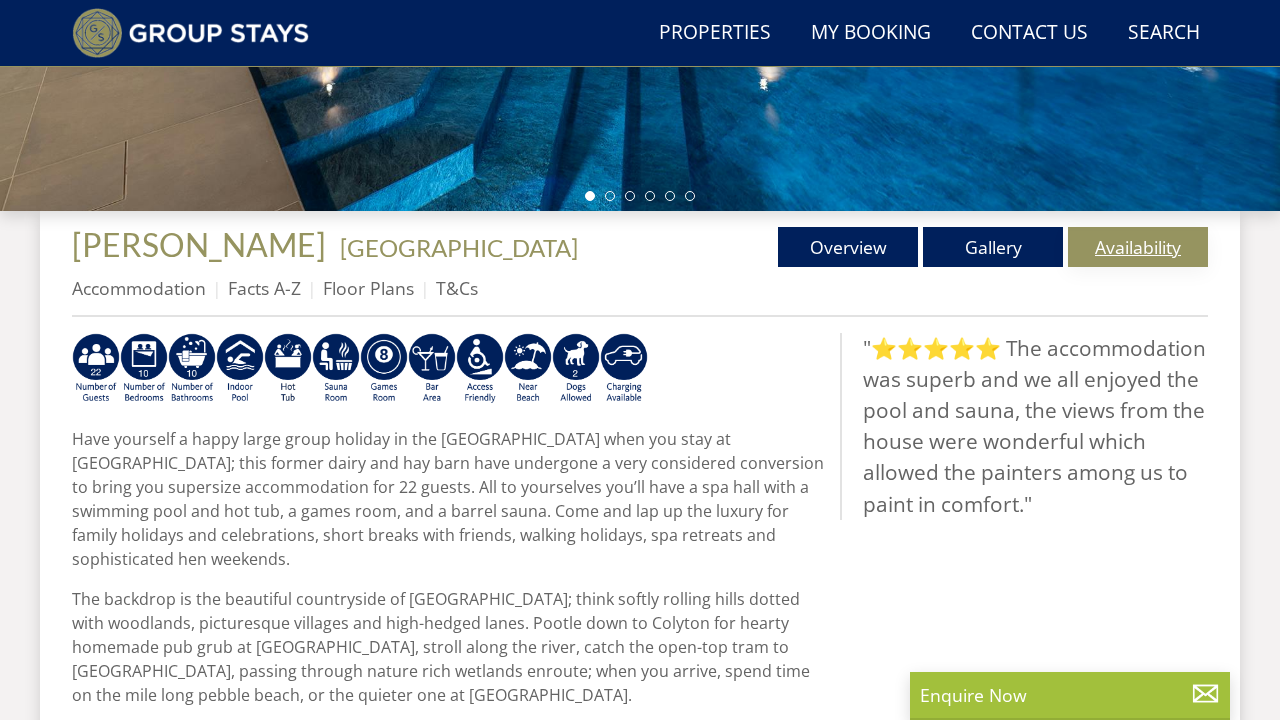 click on "Availability" at bounding box center [1138, 247] 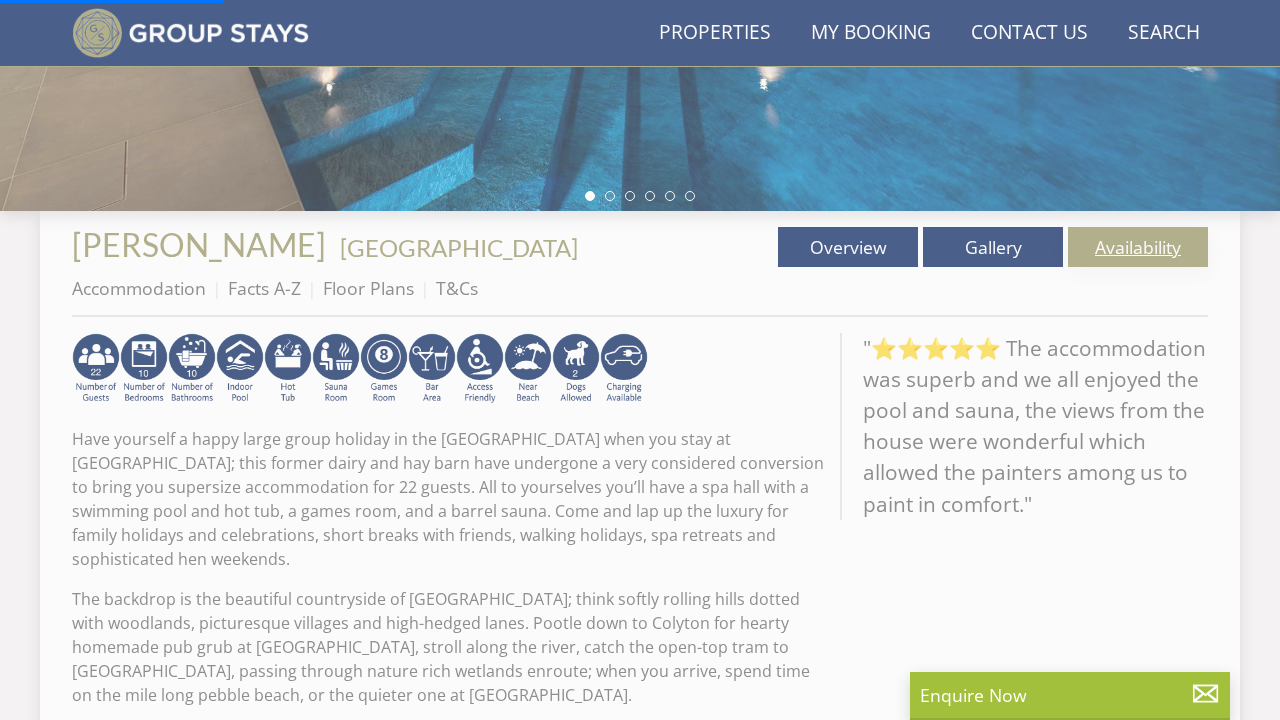 click on "Availability" at bounding box center [1138, 247] 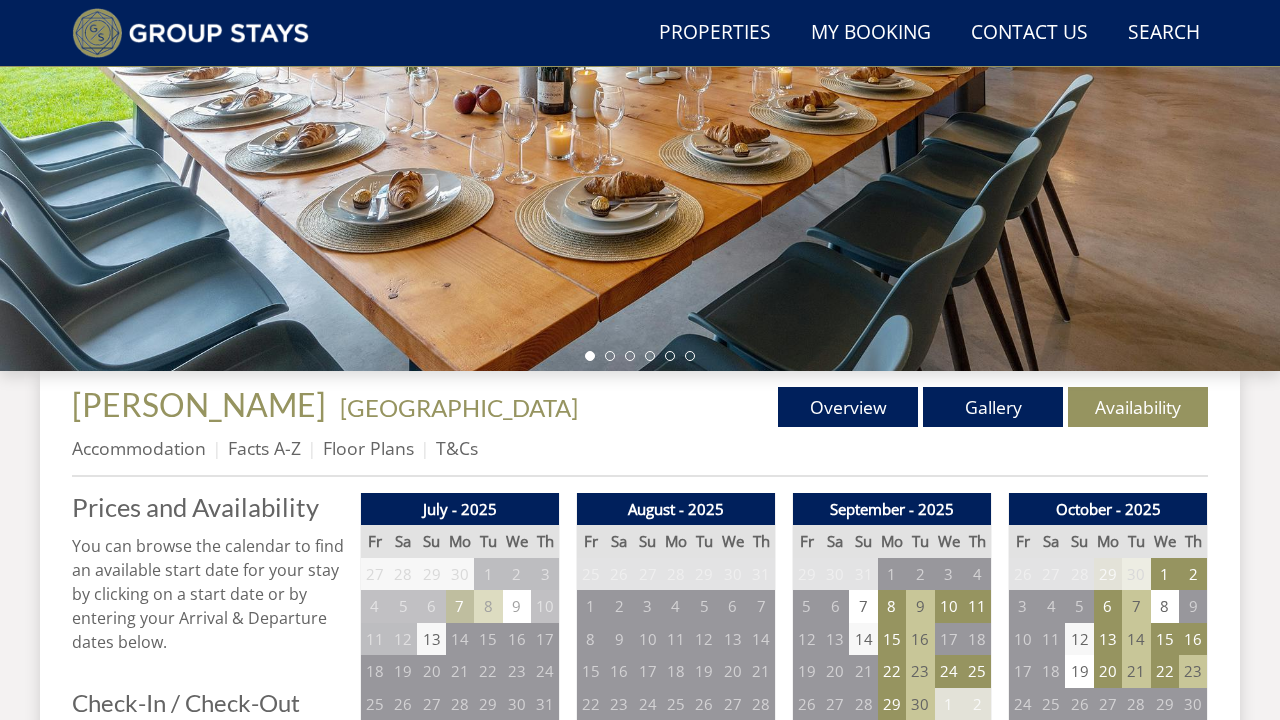 scroll, scrollTop: 480, scrollLeft: 0, axis: vertical 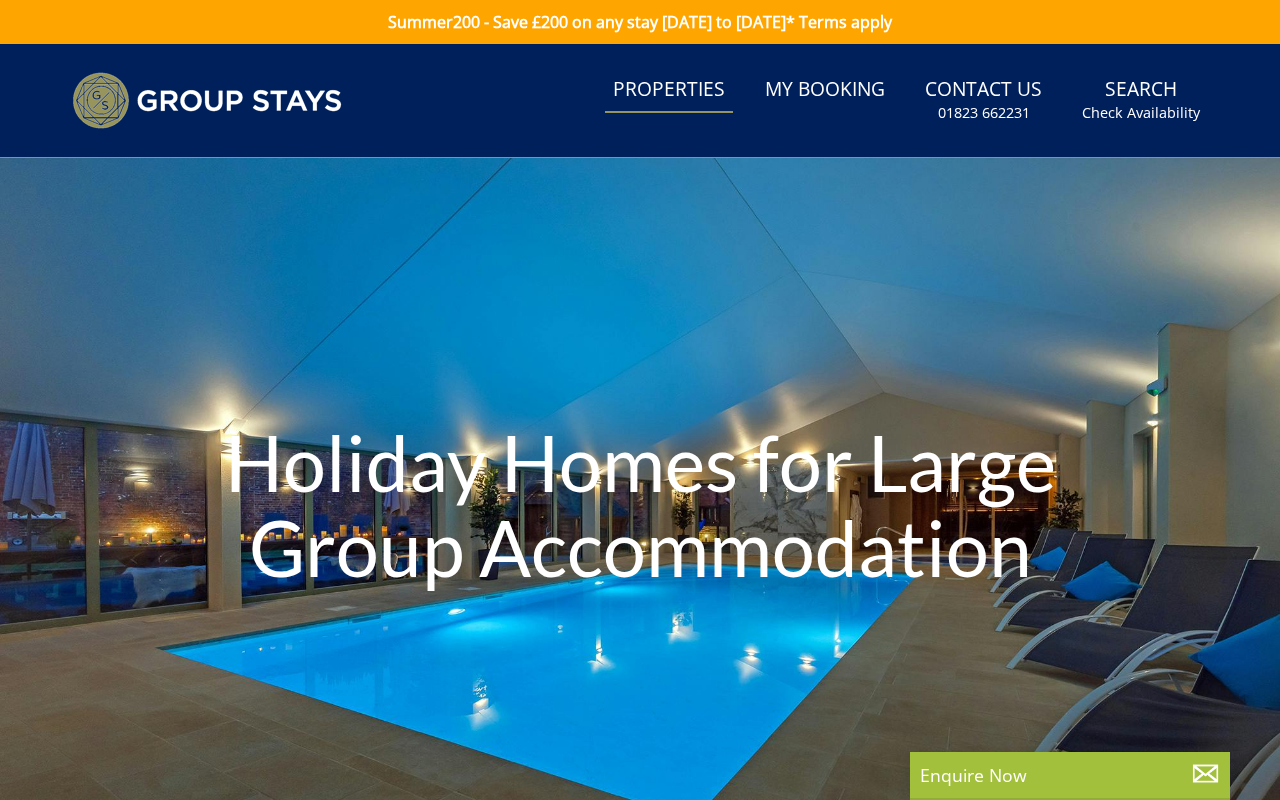 select 